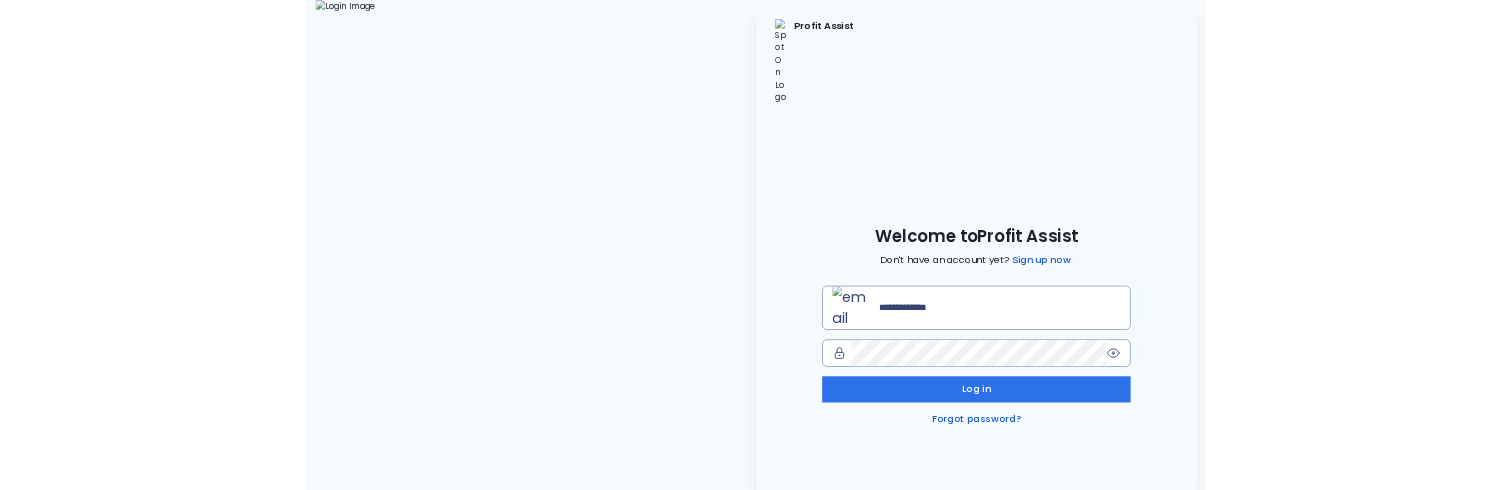scroll, scrollTop: 0, scrollLeft: 0, axis: both 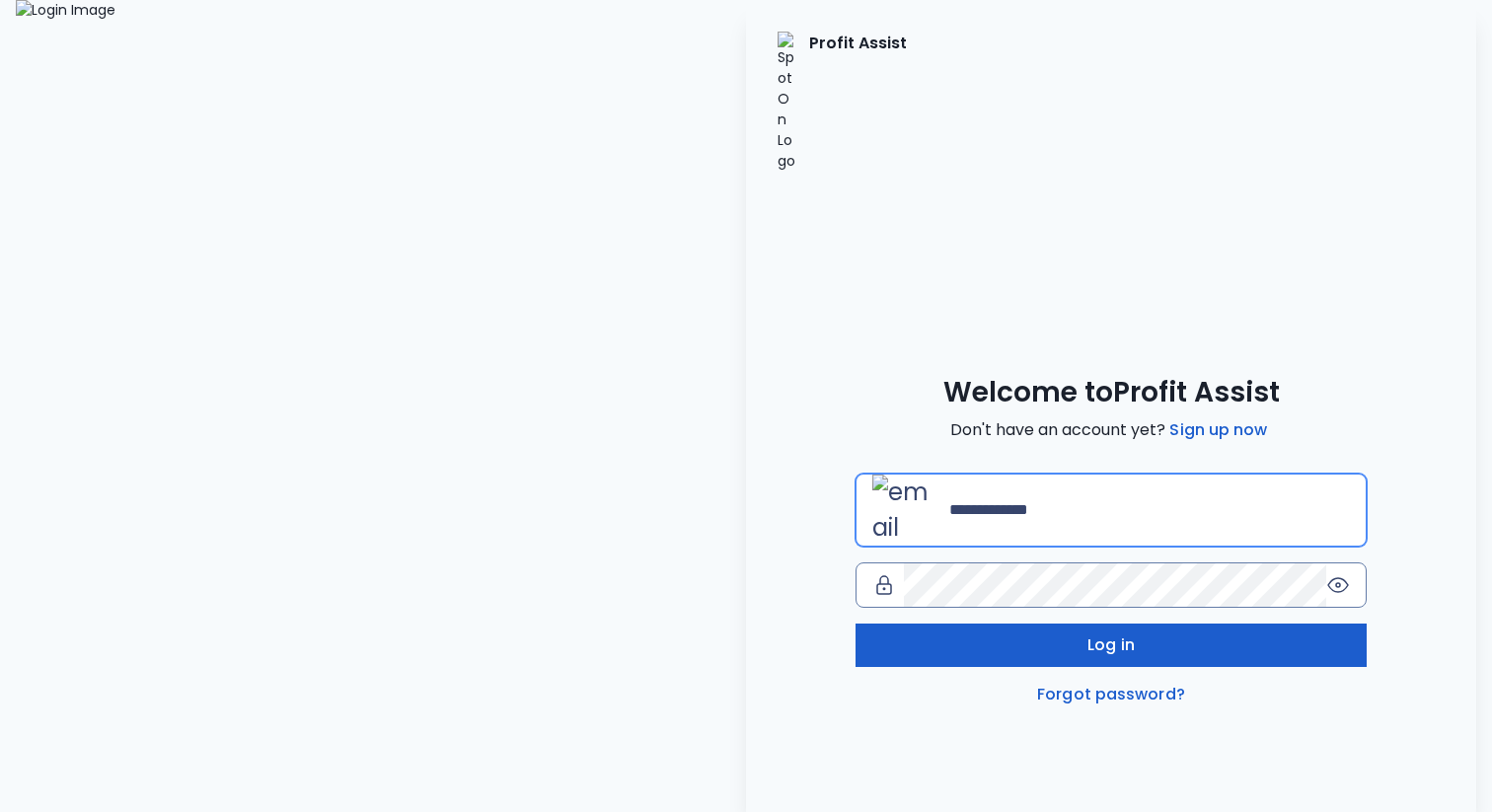 type on "**********" 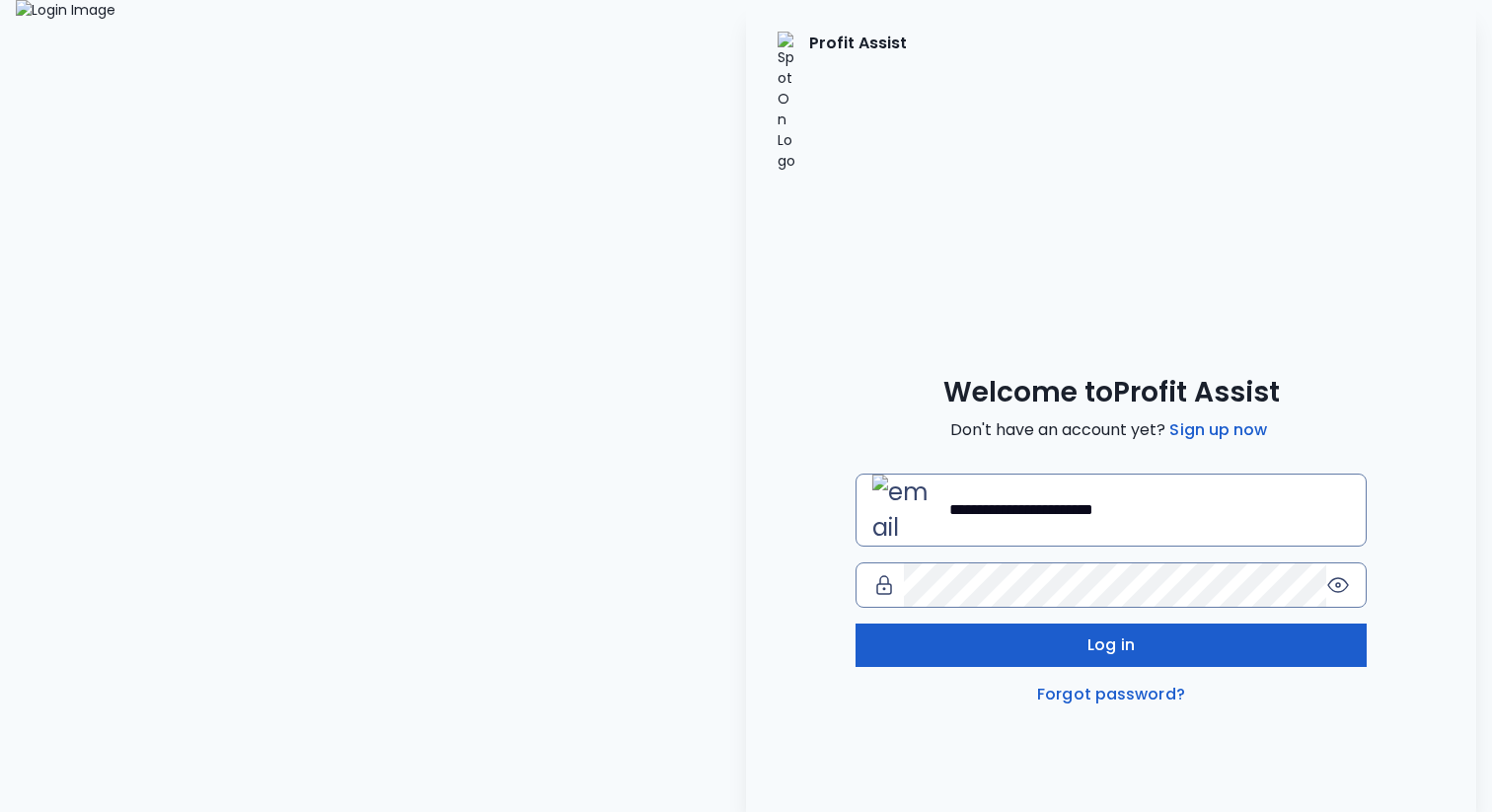 click on "Log in" at bounding box center (1111, 645) 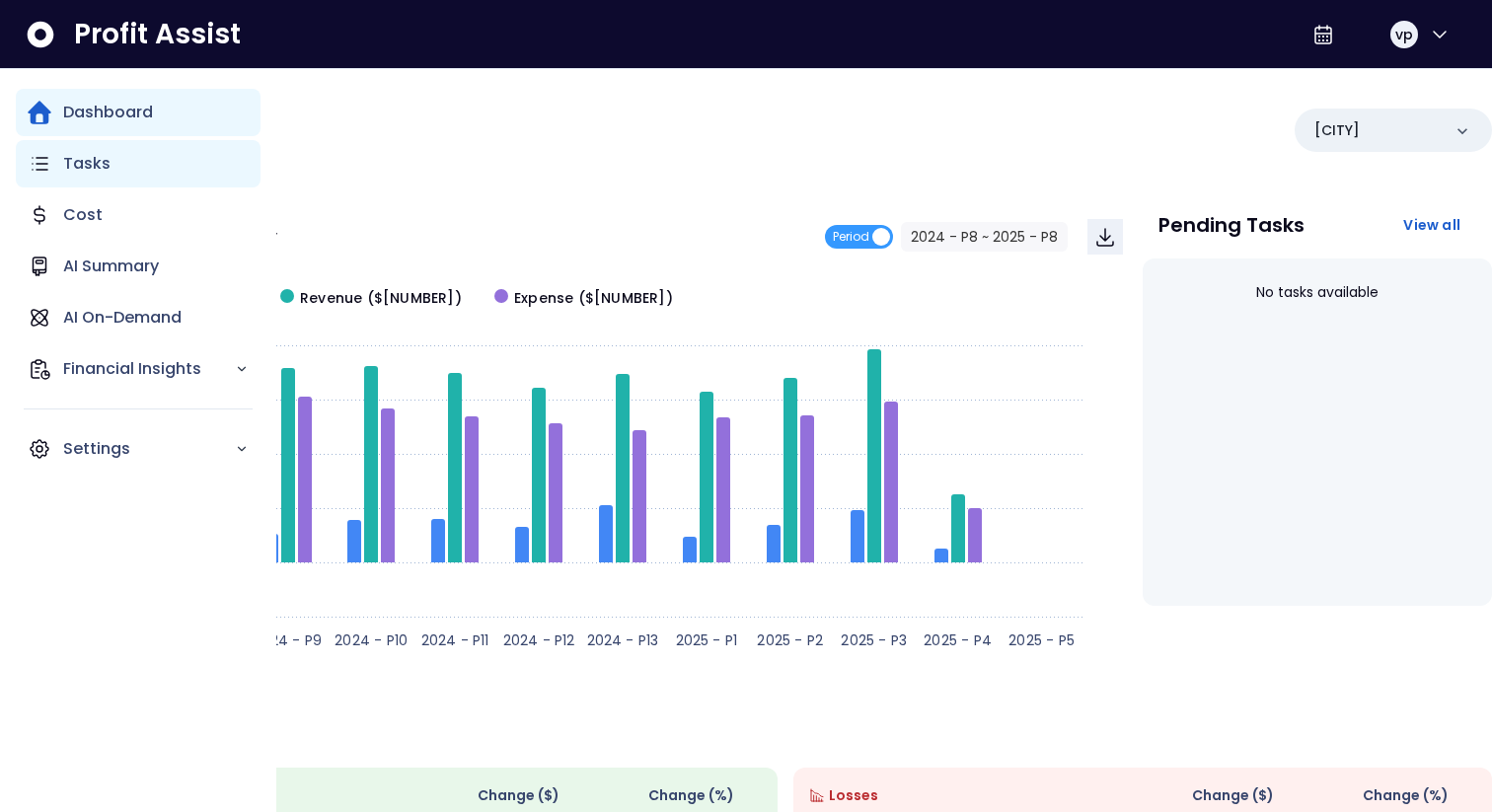 click 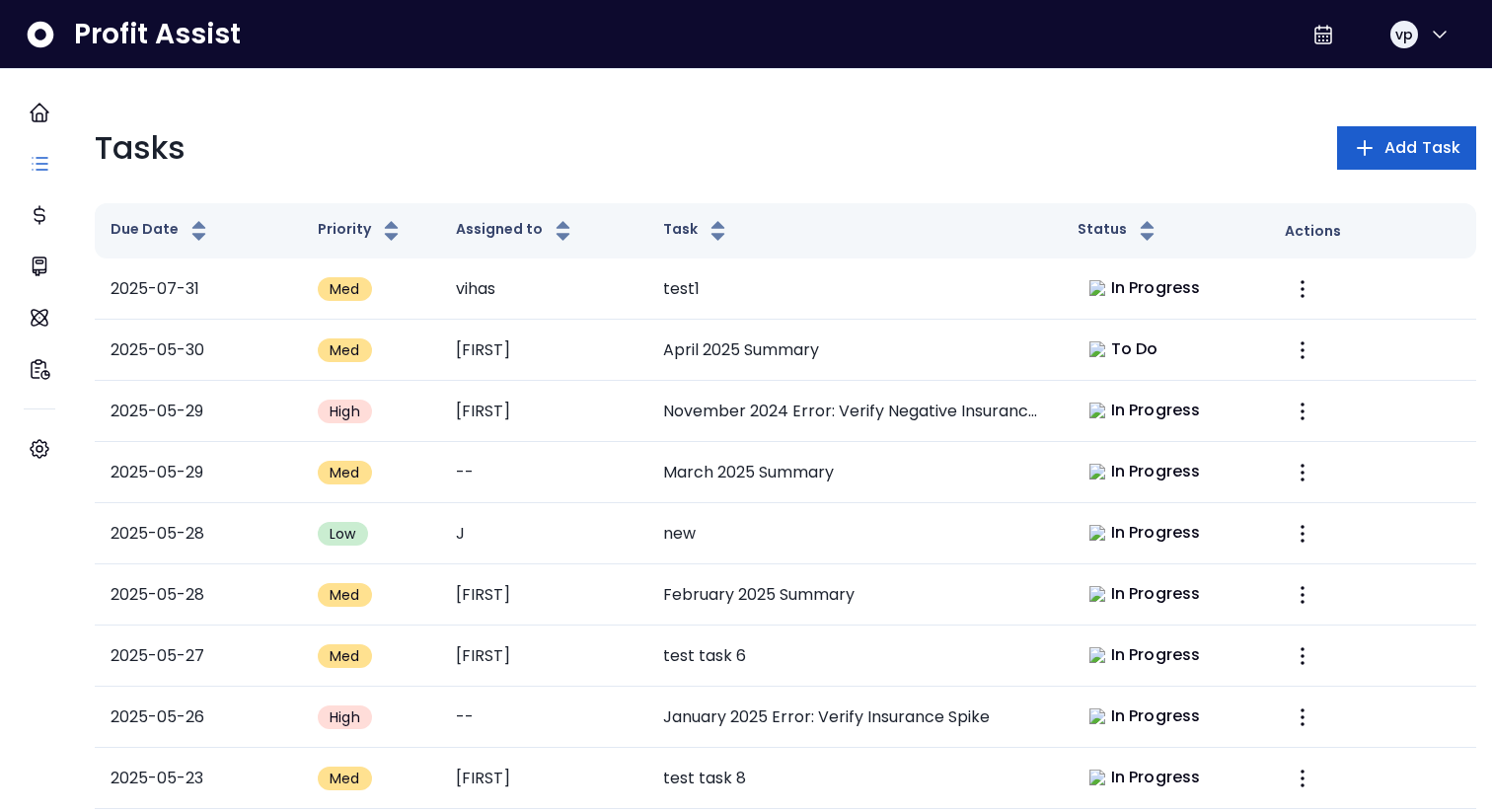 click on "Add Task" at bounding box center (1422, 148) 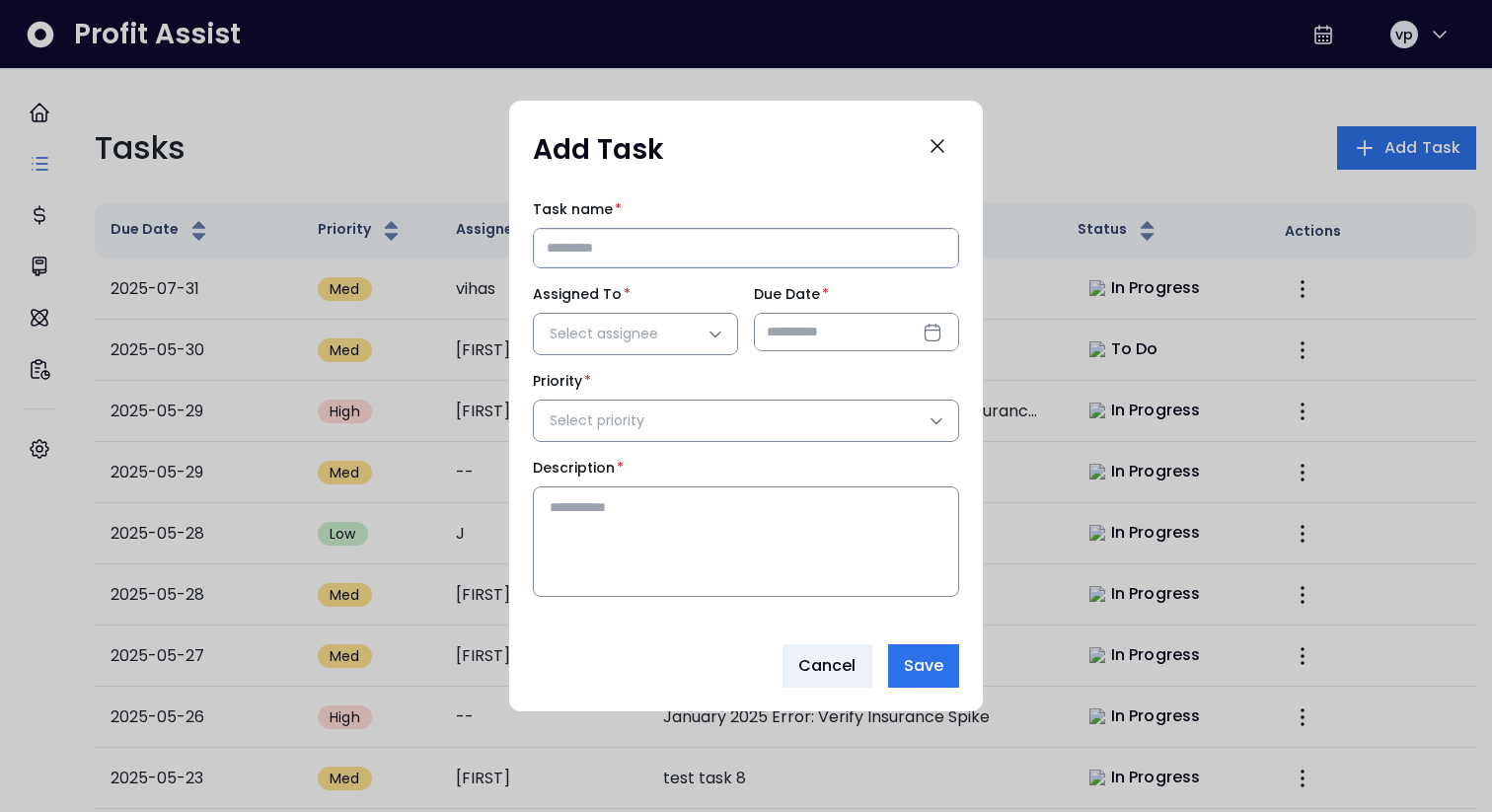 click on "Due Date *" at bounding box center [857, 332] 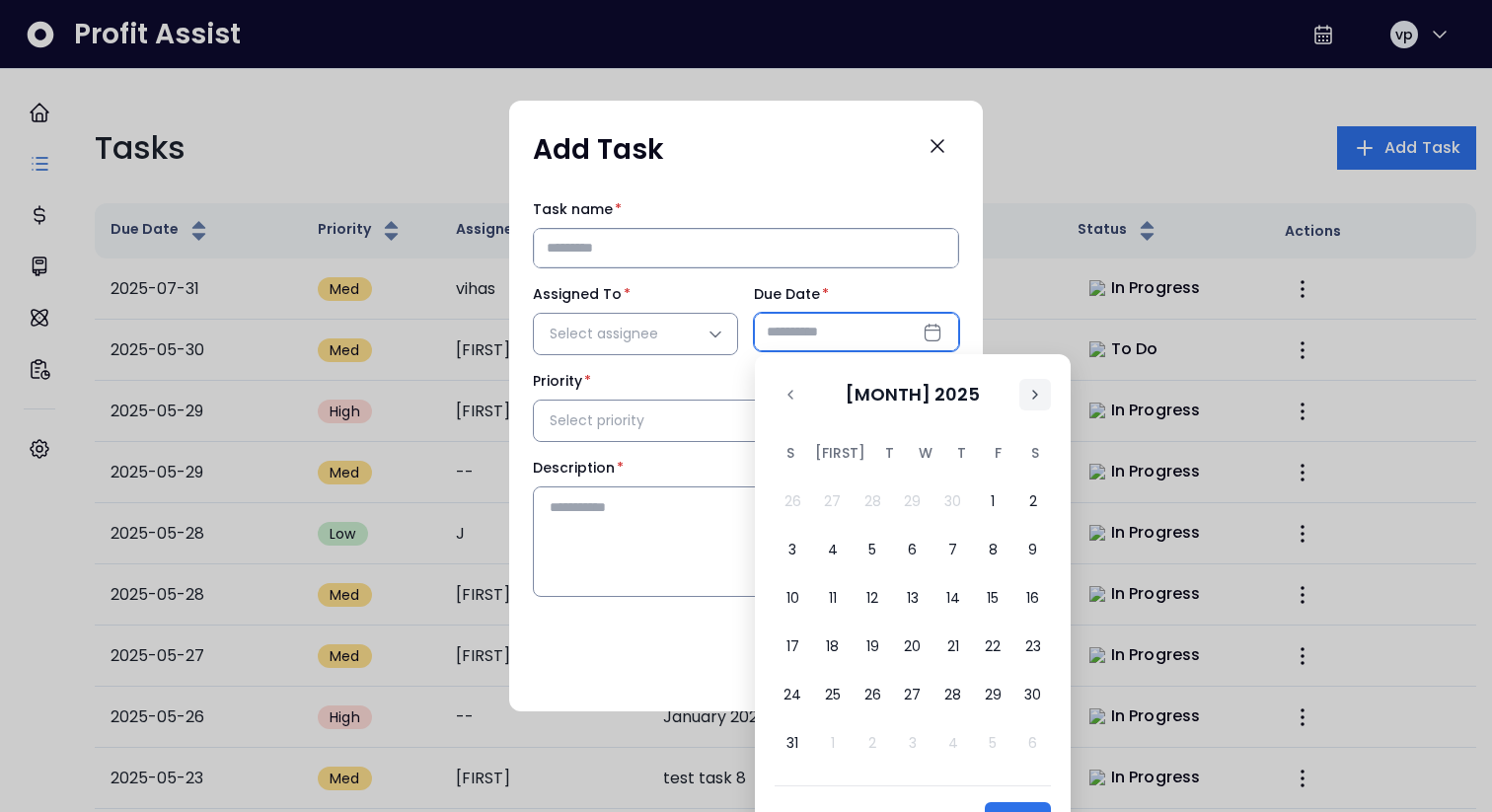 click 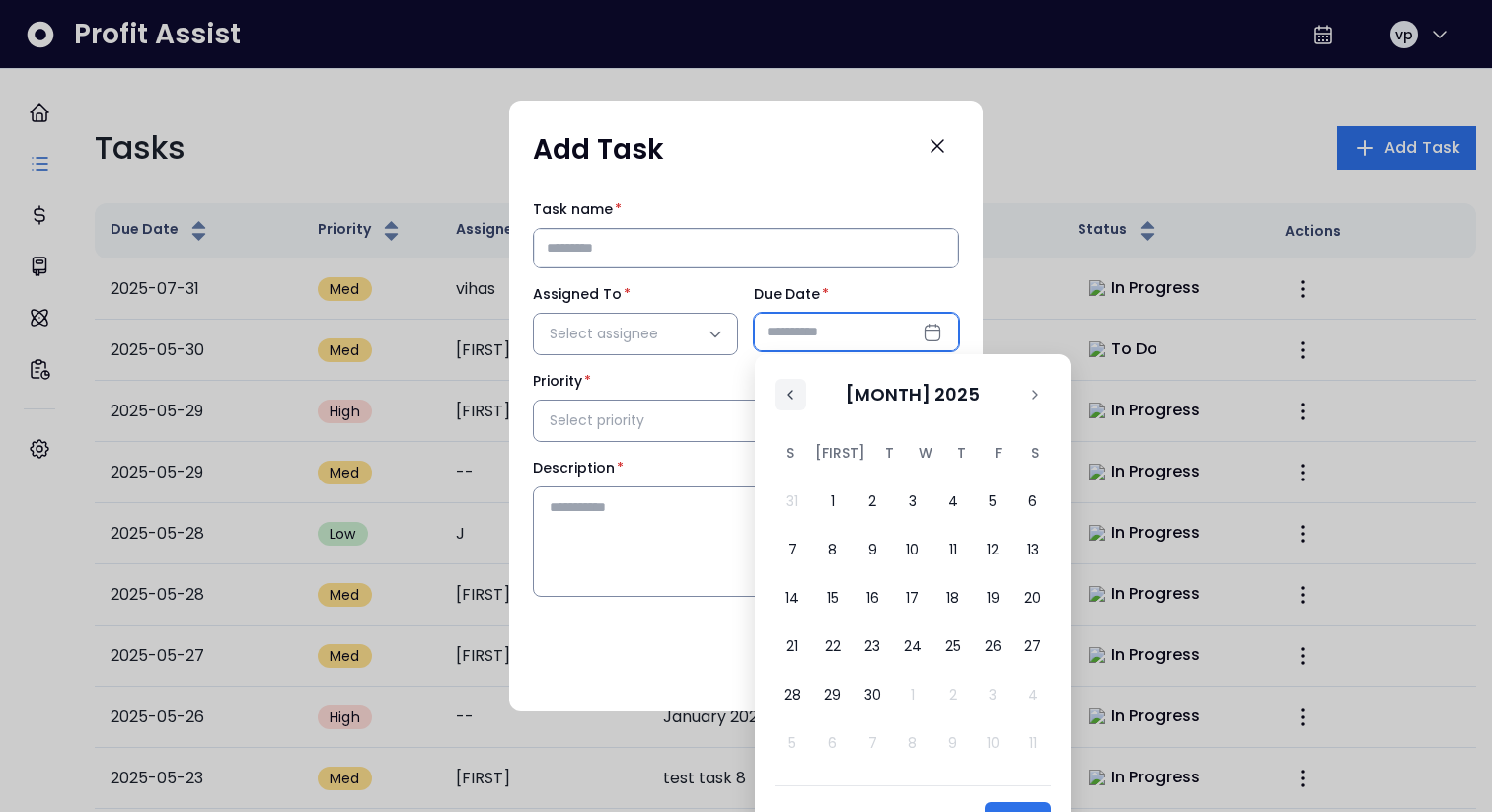 click 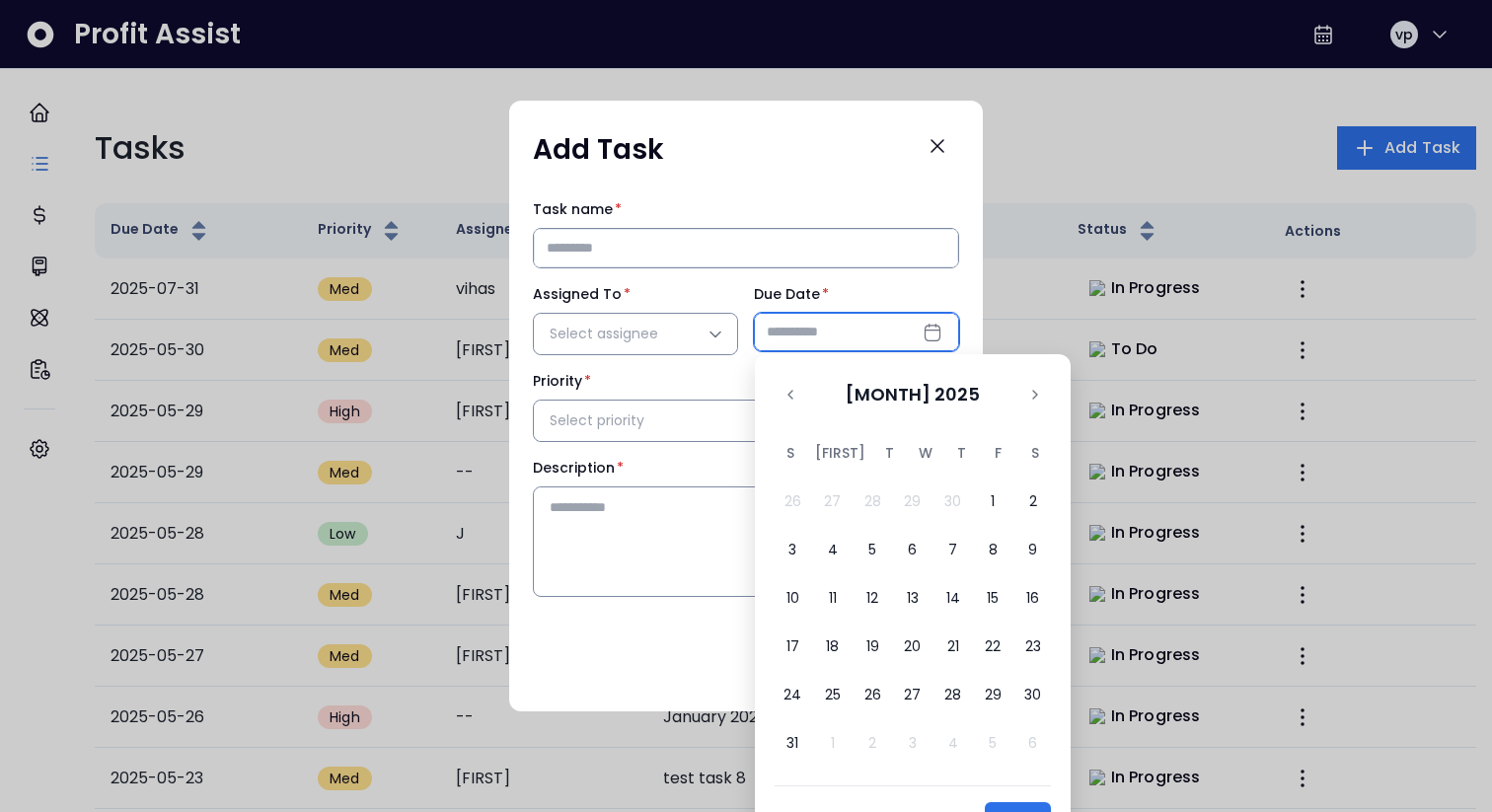 click on "Due Date *" at bounding box center [857, 332] 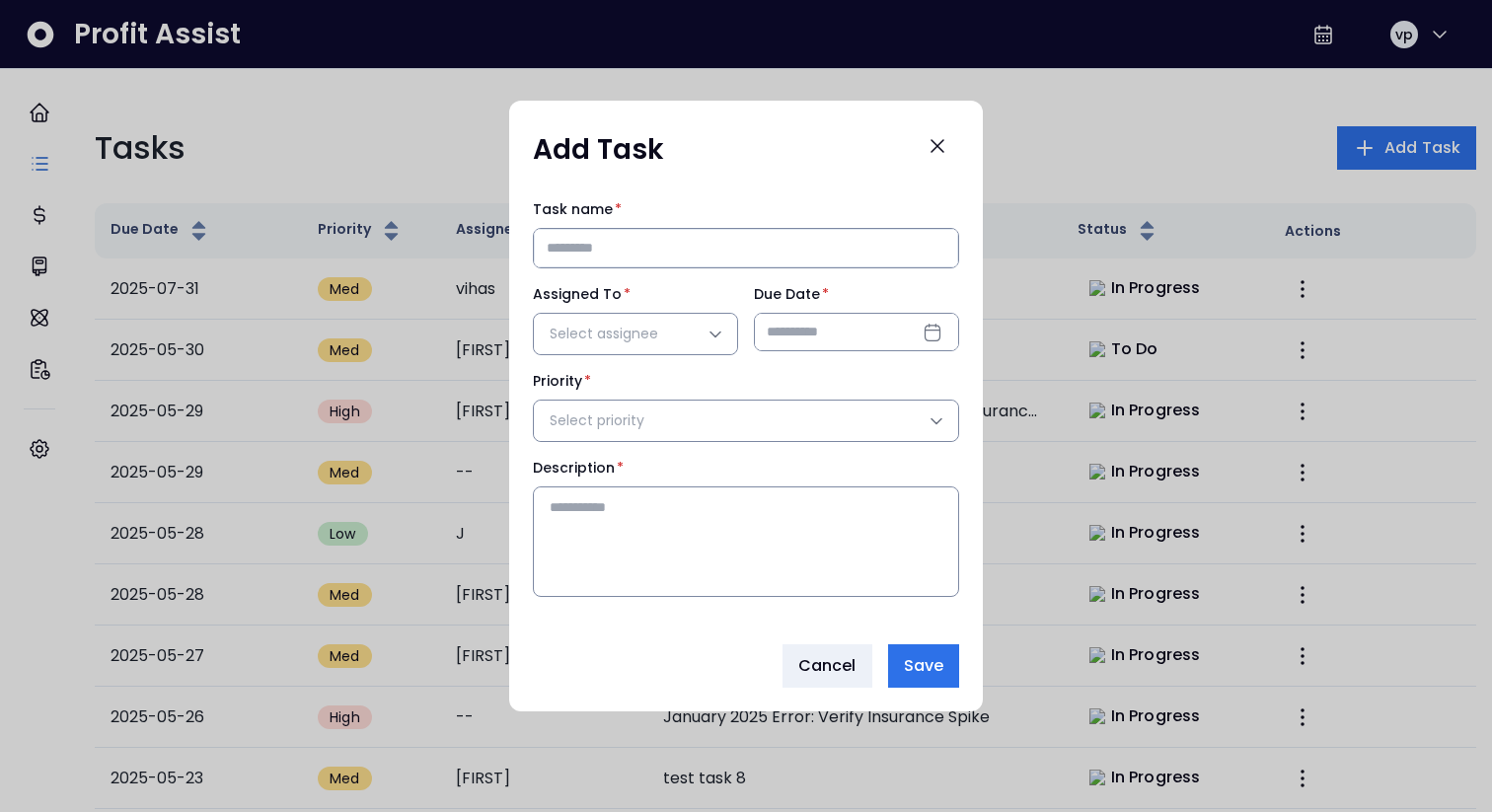 click on "Due Date *" at bounding box center [857, 332] 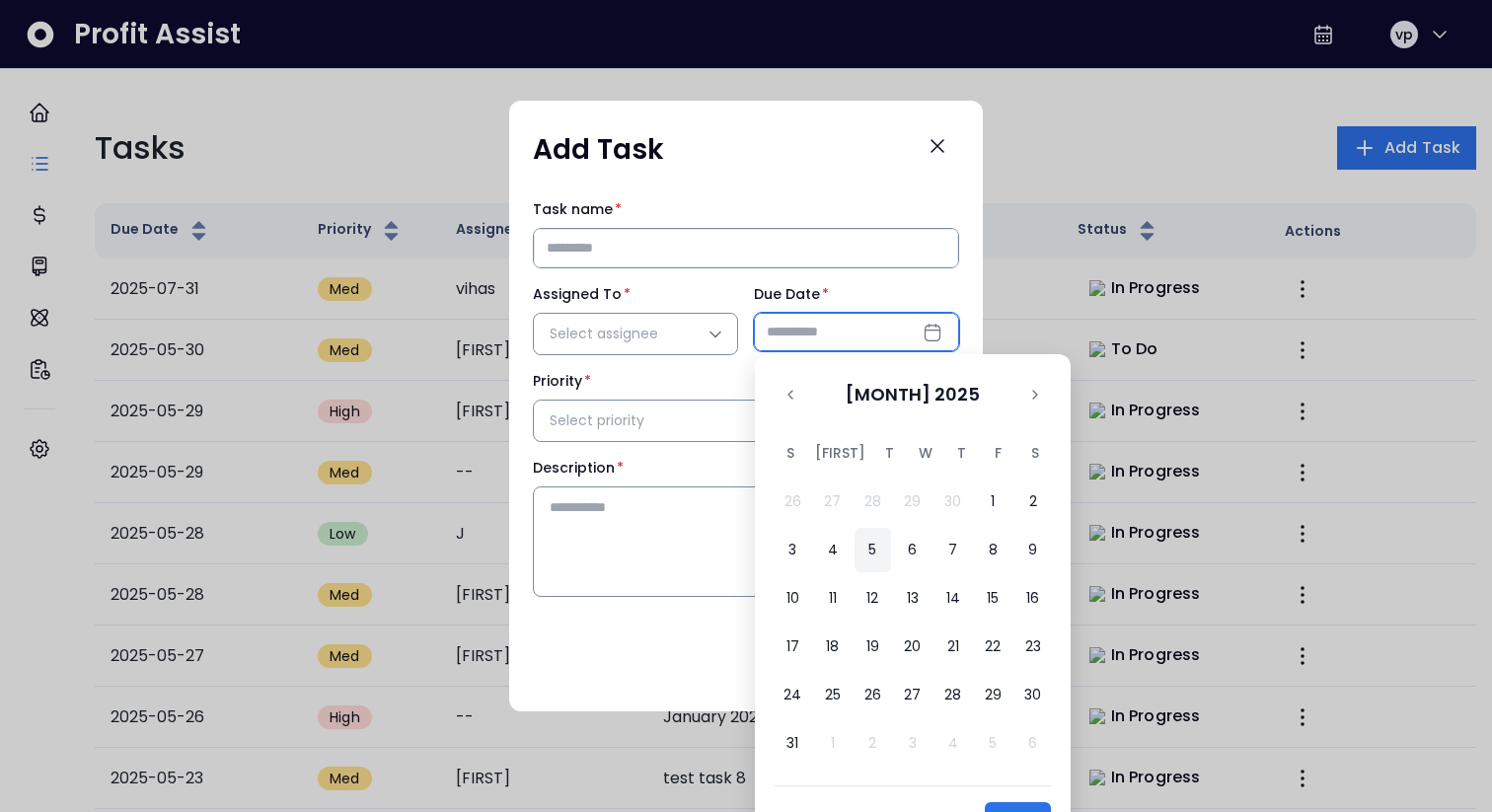 click on "5" at bounding box center [872, 550] 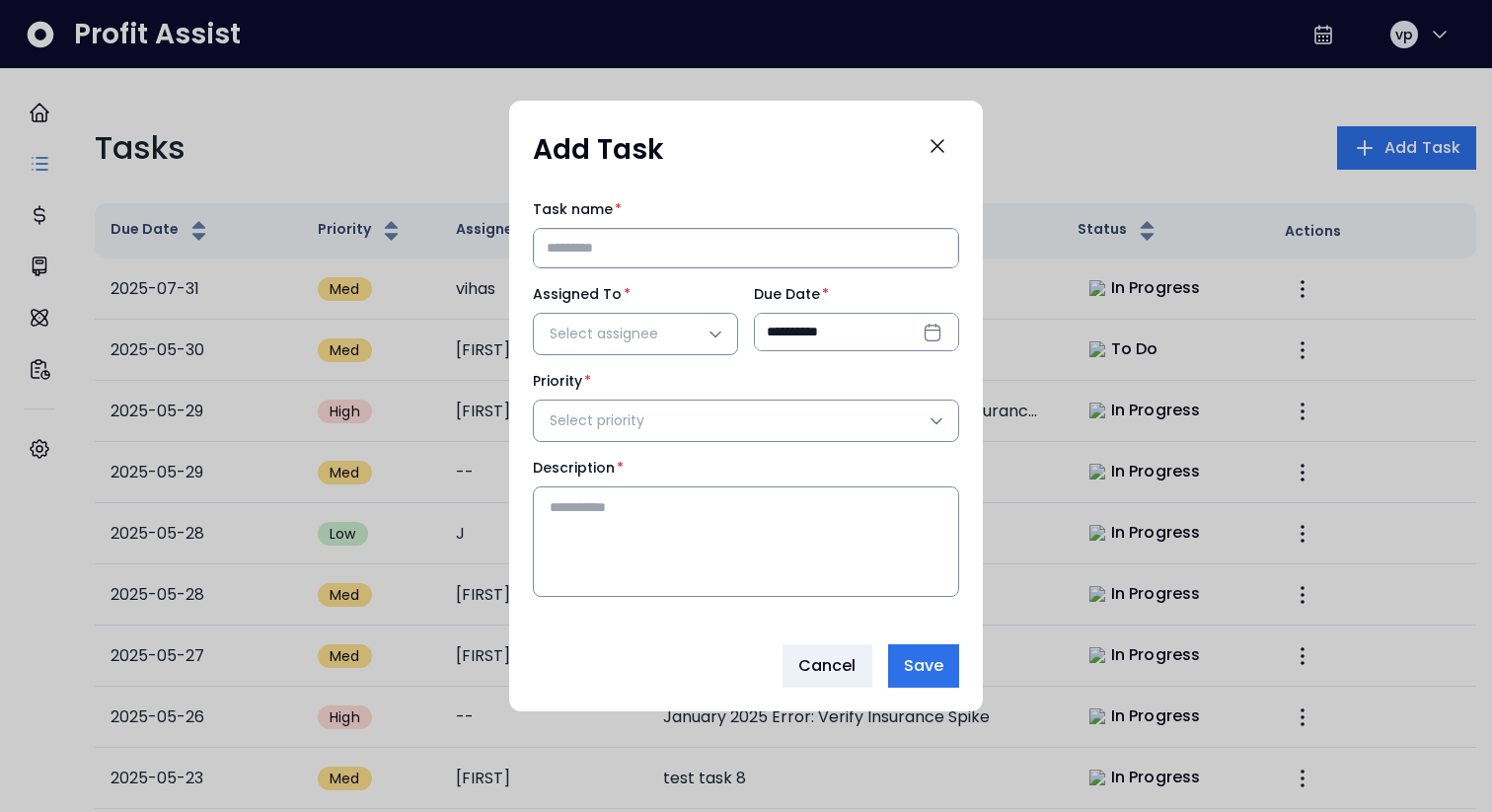 click on "**********" at bounding box center [857, 332] 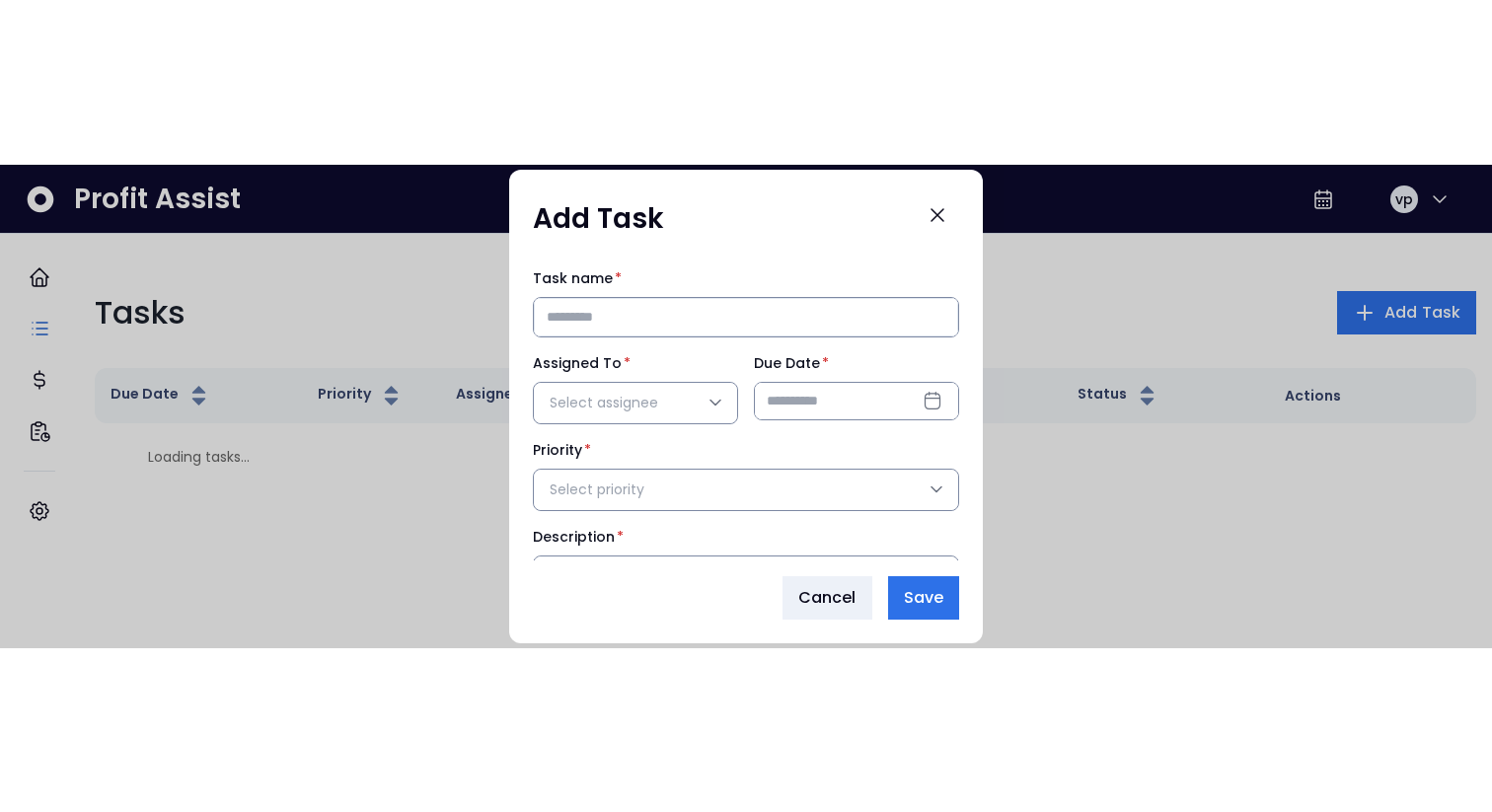 scroll, scrollTop: 0, scrollLeft: 0, axis: both 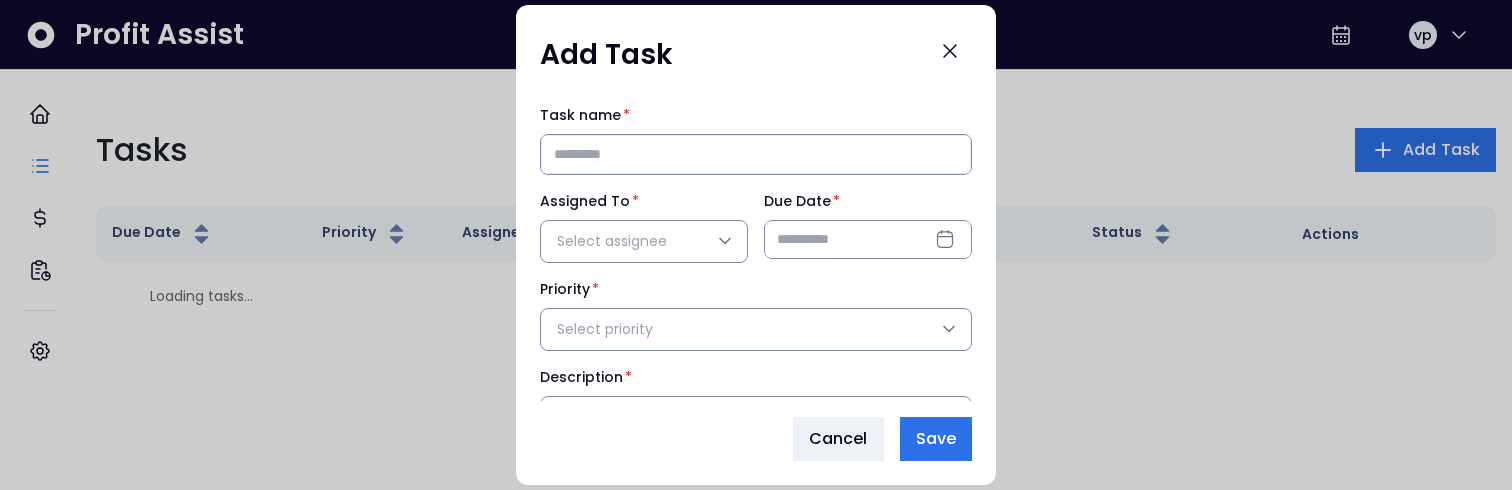 click on "Due Date *" at bounding box center [868, 239] 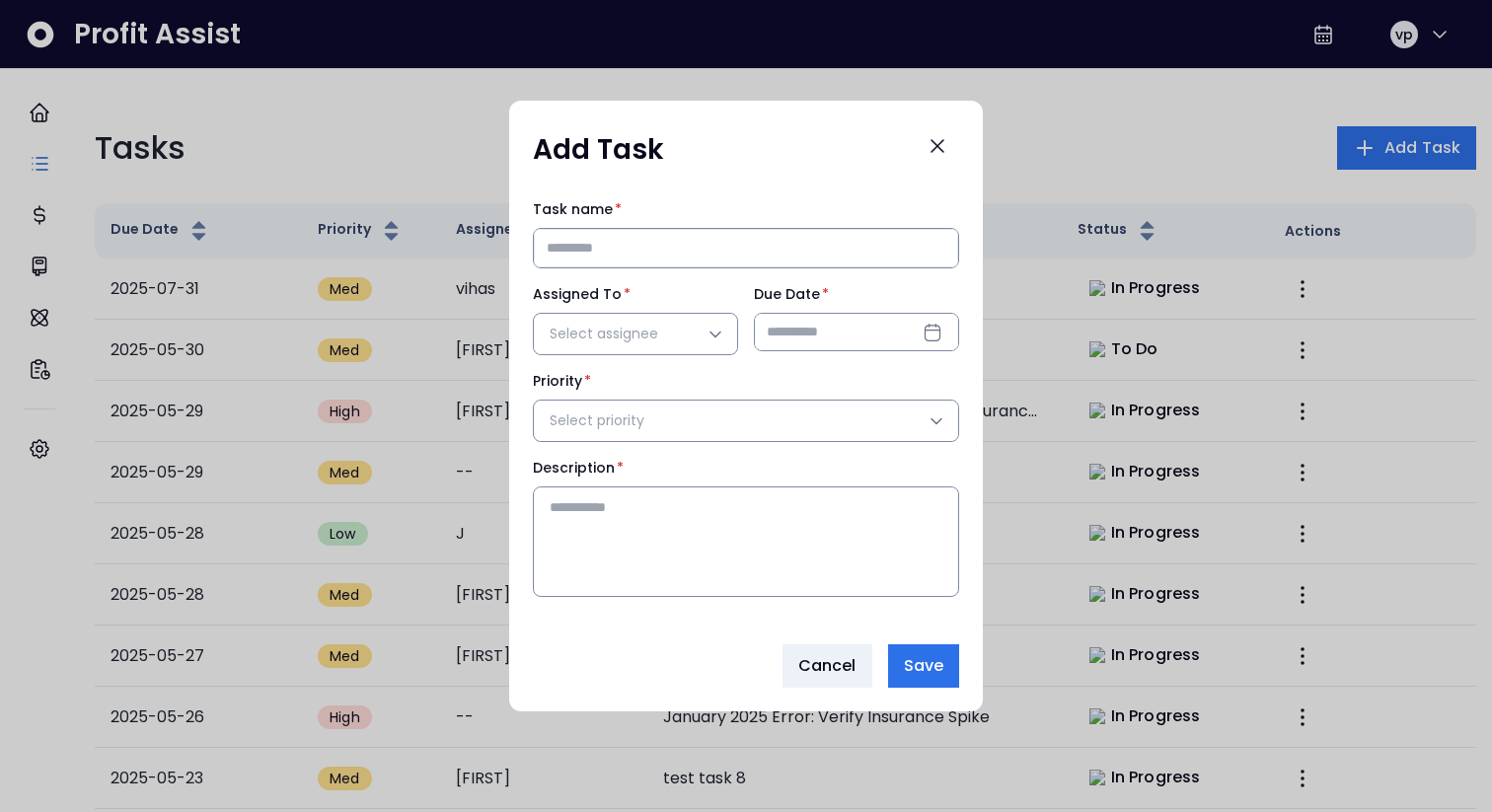 click on "Due Date *" at bounding box center (857, 332) 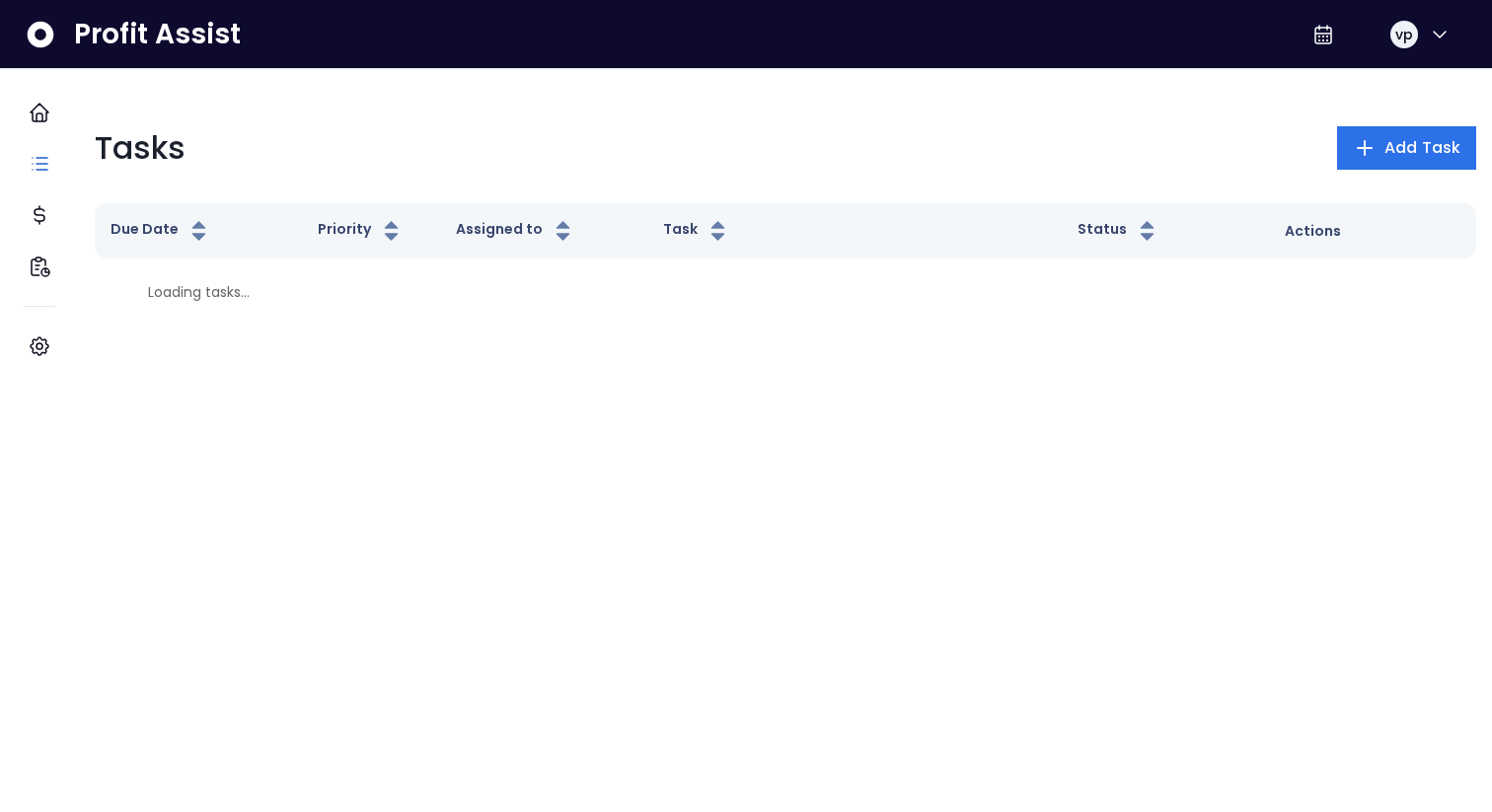scroll, scrollTop: 0, scrollLeft: 0, axis: both 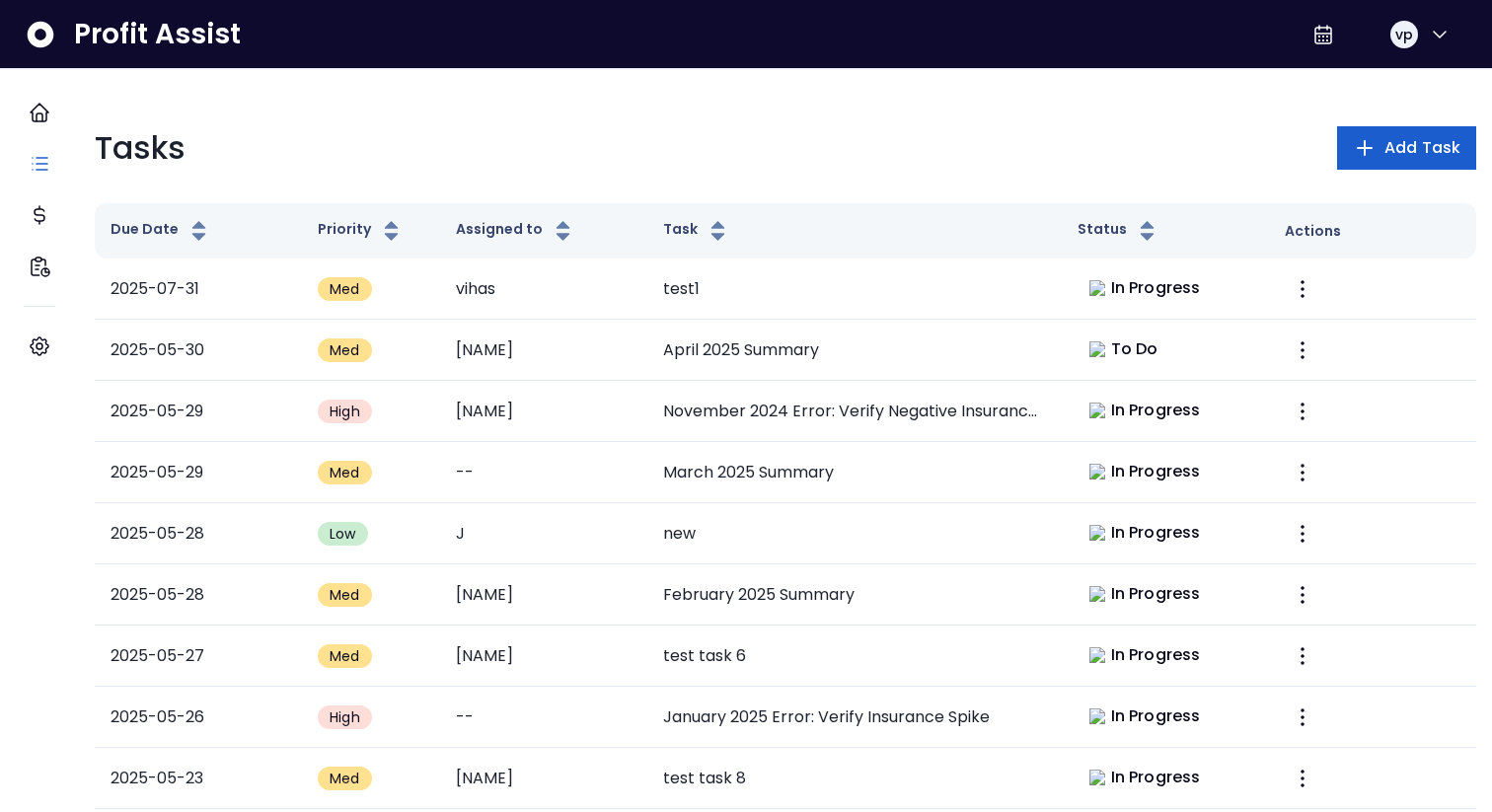 click on "Add Task" at bounding box center (1422, 148) 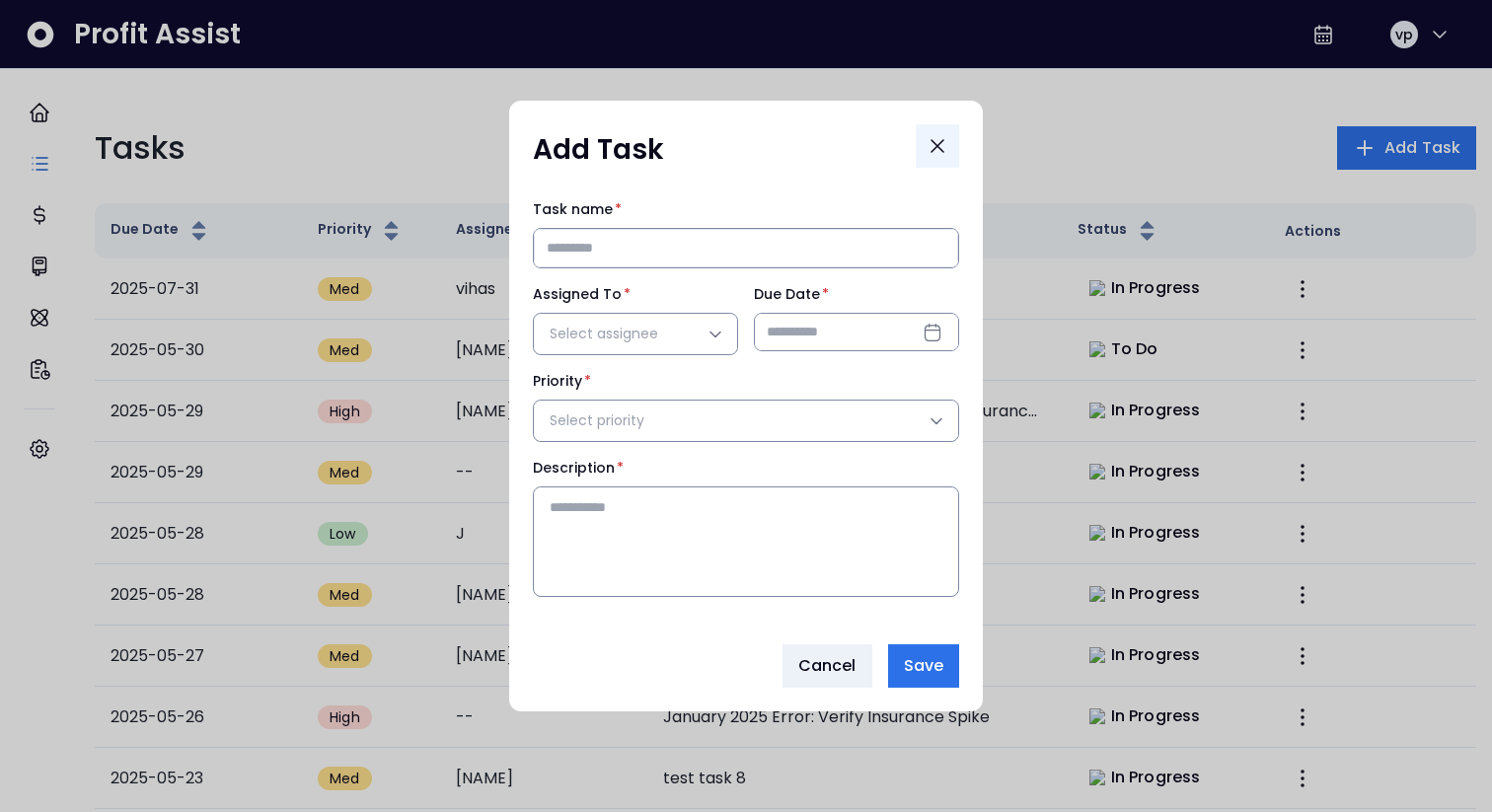 click 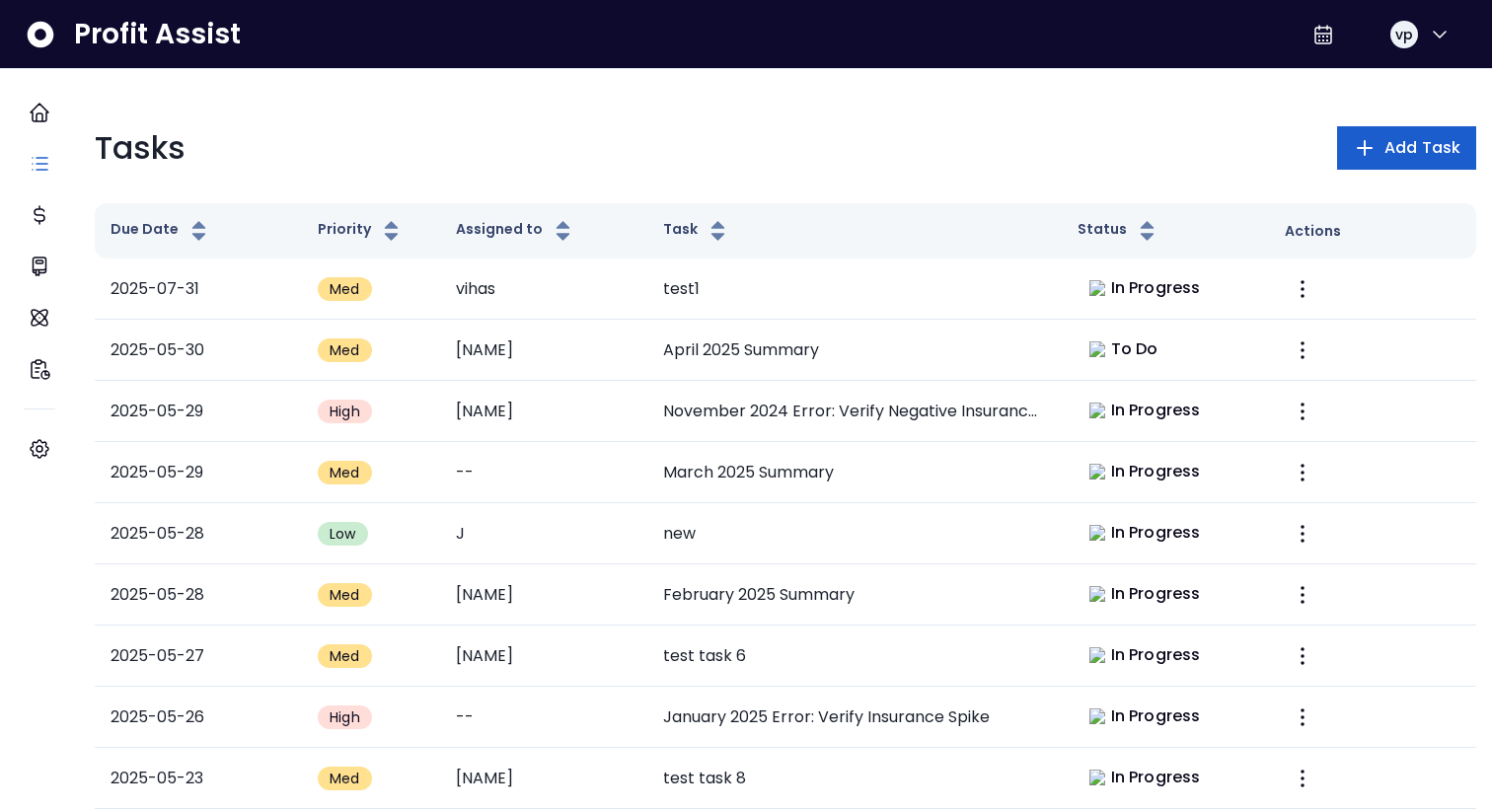 click on "Add Task" at bounding box center [1406, 148] 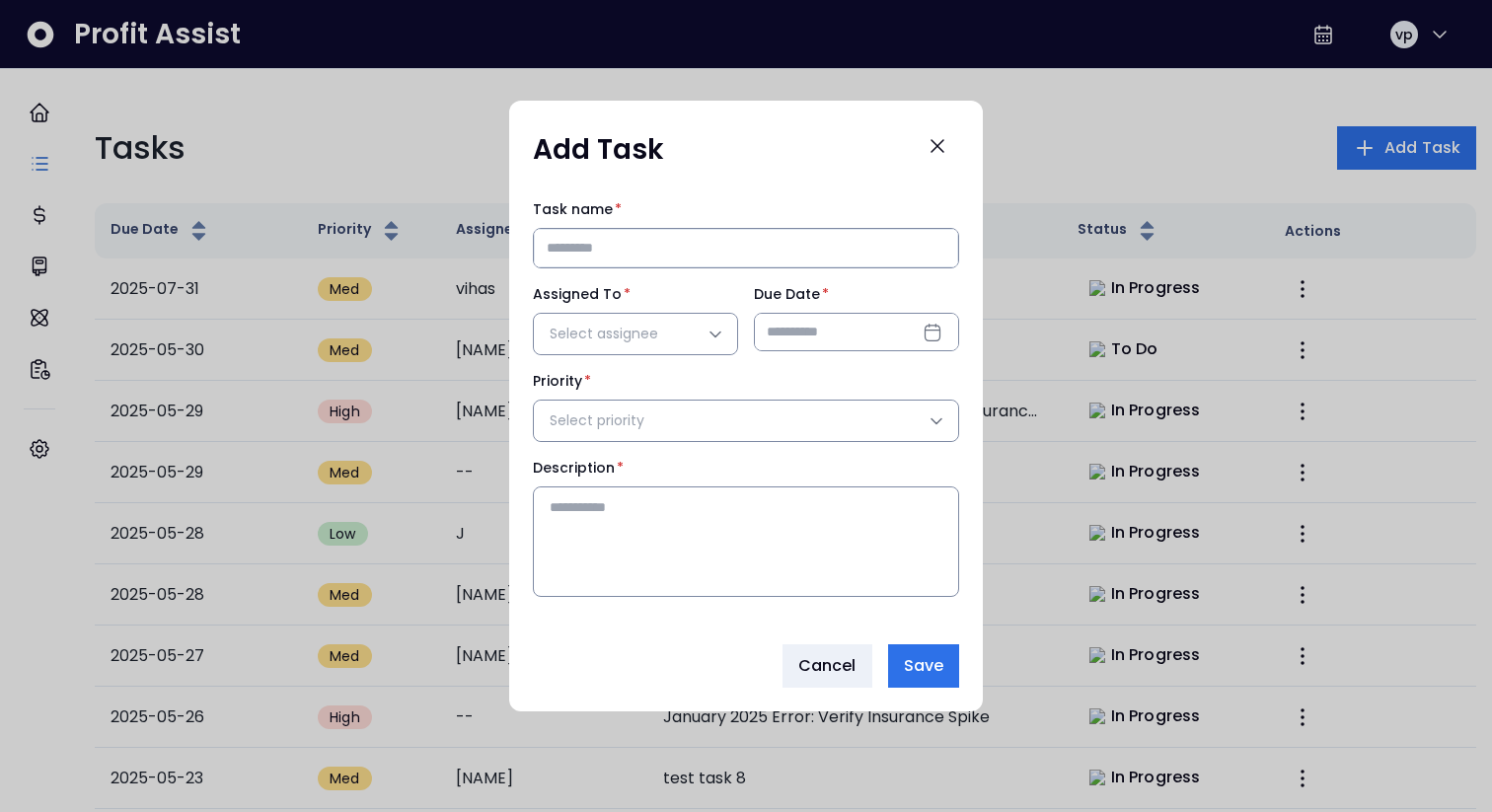 click at bounding box center (746, 406) 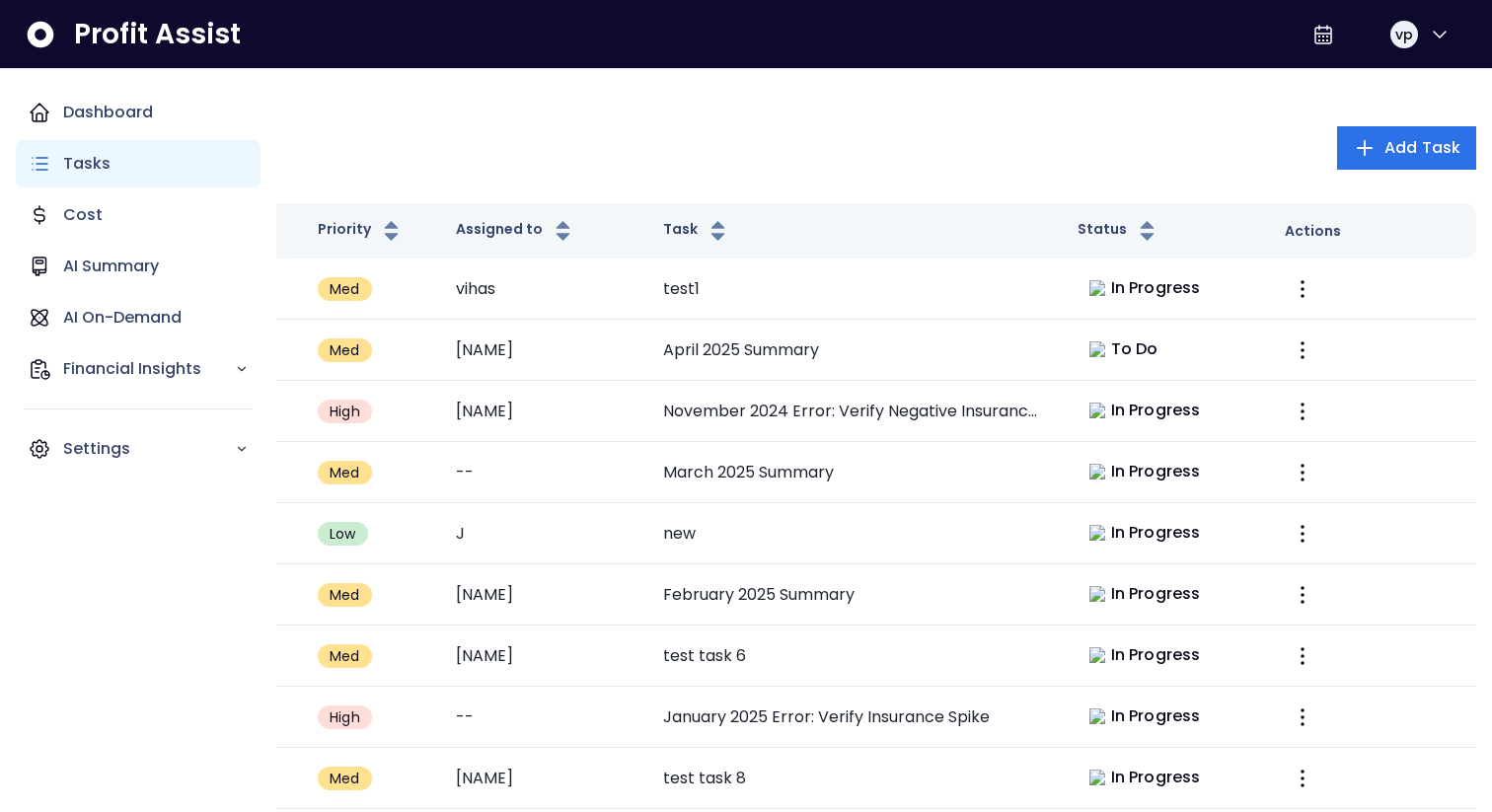 click on "Tasks" at bounding box center [87, 164] 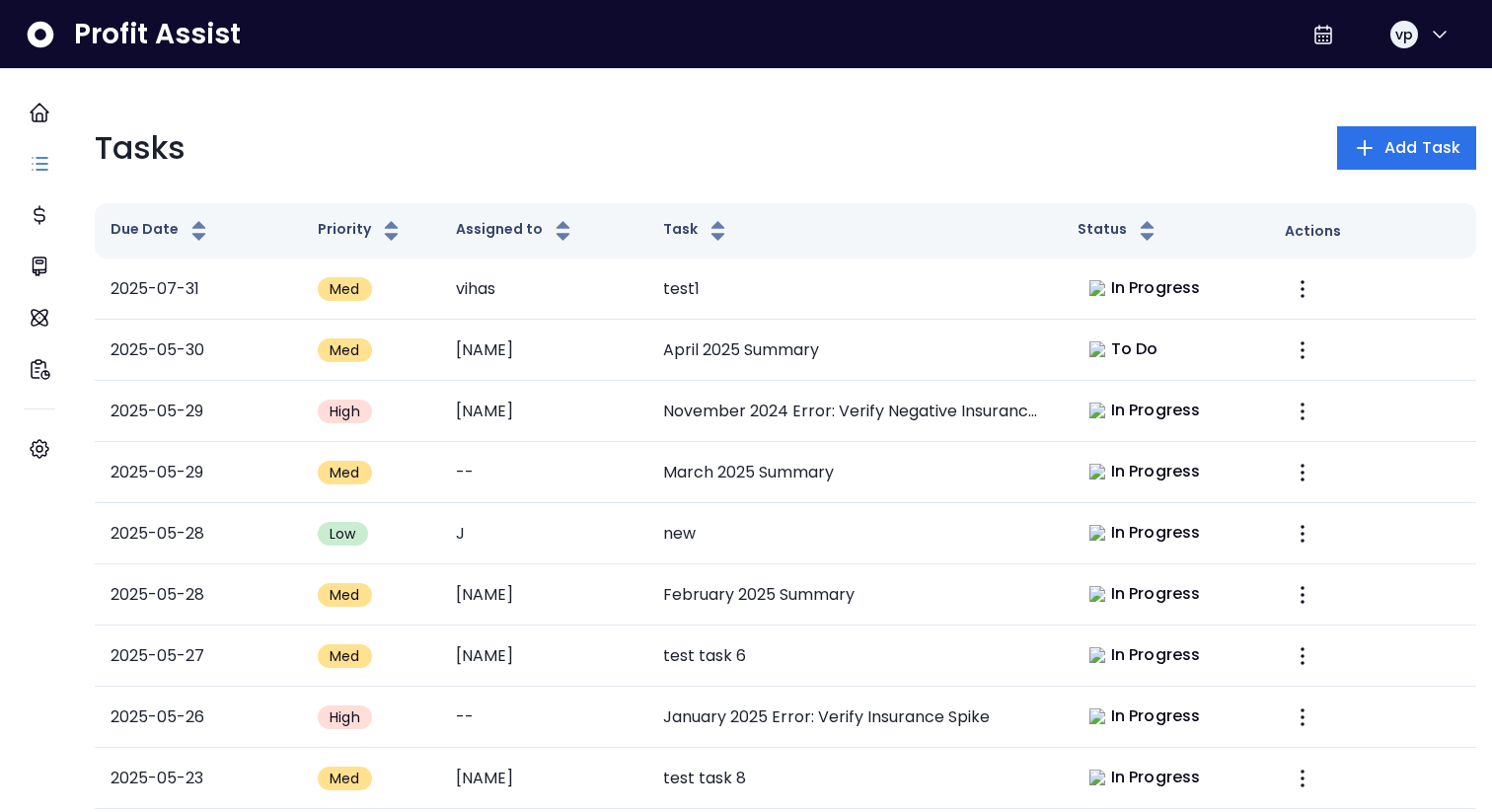 click on "Tasks Add Task Due Date Priority Assigned to Task Status Actions 2025-07-31 Med vihas test1 In Progress 2025-05-30 Med Justin April 2025 Summary To Do 2025-05-29 High Justin November 2024 Error: Verify Negative Insurance Payment In Progress 2025-05-29 Med -- March 2025 Summary In Progress 2025-05-28 Low J new In Progress 2025-05-28 Med Paige February 2025 Summary In Progress 2025-05-27 Med Justin test task 6  In Progress 2025-05-26 High -- January 2025 Error: Verify Insurance Spike In Progress 2025-05-23 Med Justin test task 8 In Progress 2025-05-21 Med J x Cancelled 2025-05-21 Low Justin new qa task In Progress 2025-05-17 High -- Midtown March 2025 Summary To Do 2025-05-17 Low -- Boynton Beach April 2025 Error: Missing Pest Control Expense To Do 2025-05-17 Med -- Boynton Beach March 2025 Savings: Nice savings of $115 on Produce! In Progress 2025-05-17 Low -- Boca Raton April 2025 Error: Missing Laundry Expense To Do 2025-05-17 High -- Commissary April 2025 Error: Negative Paper & Packaging Expense To Do Med" at bounding box center (785, 1854) 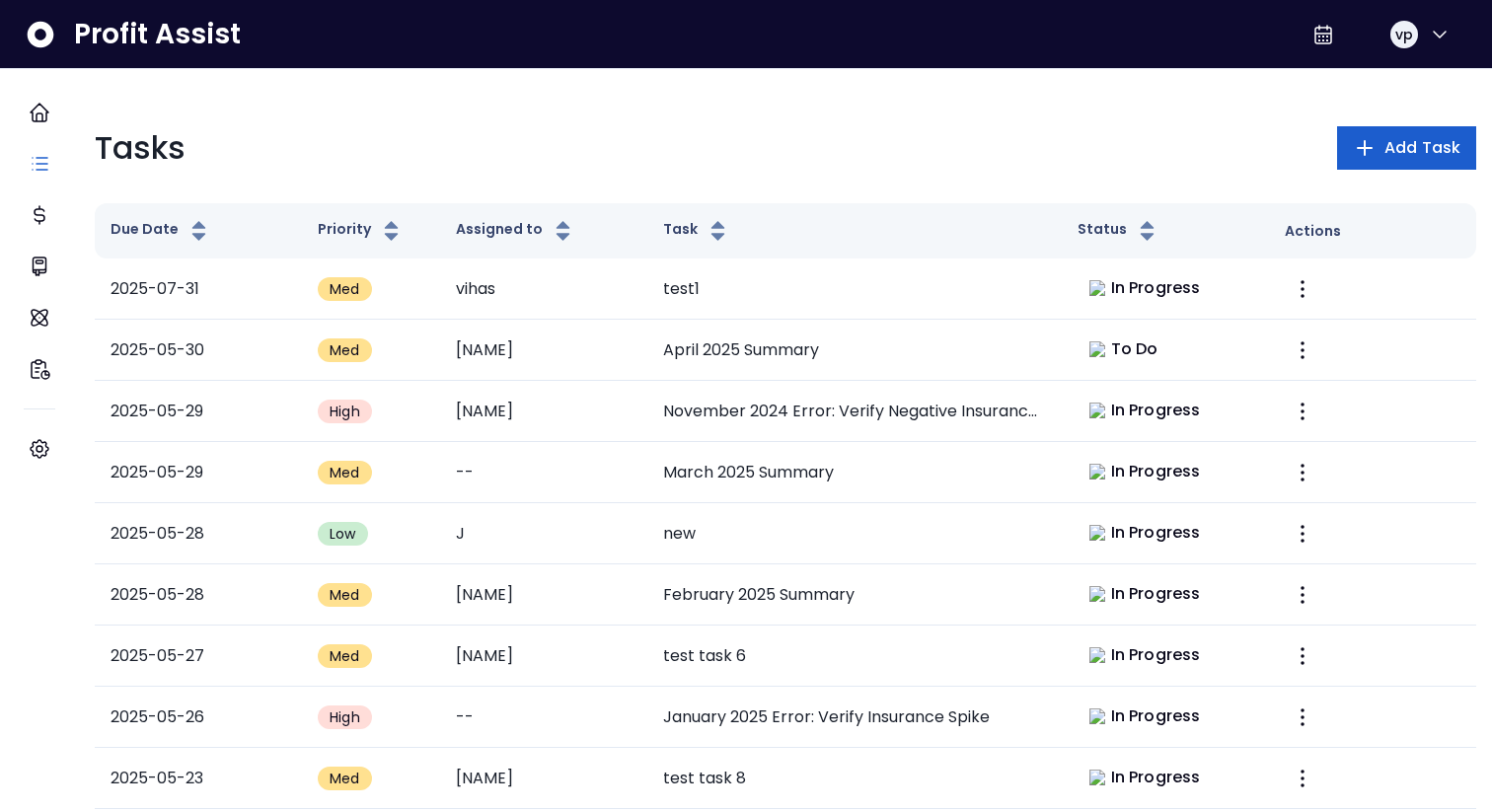 click on "Add Task" at bounding box center (1406, 148) 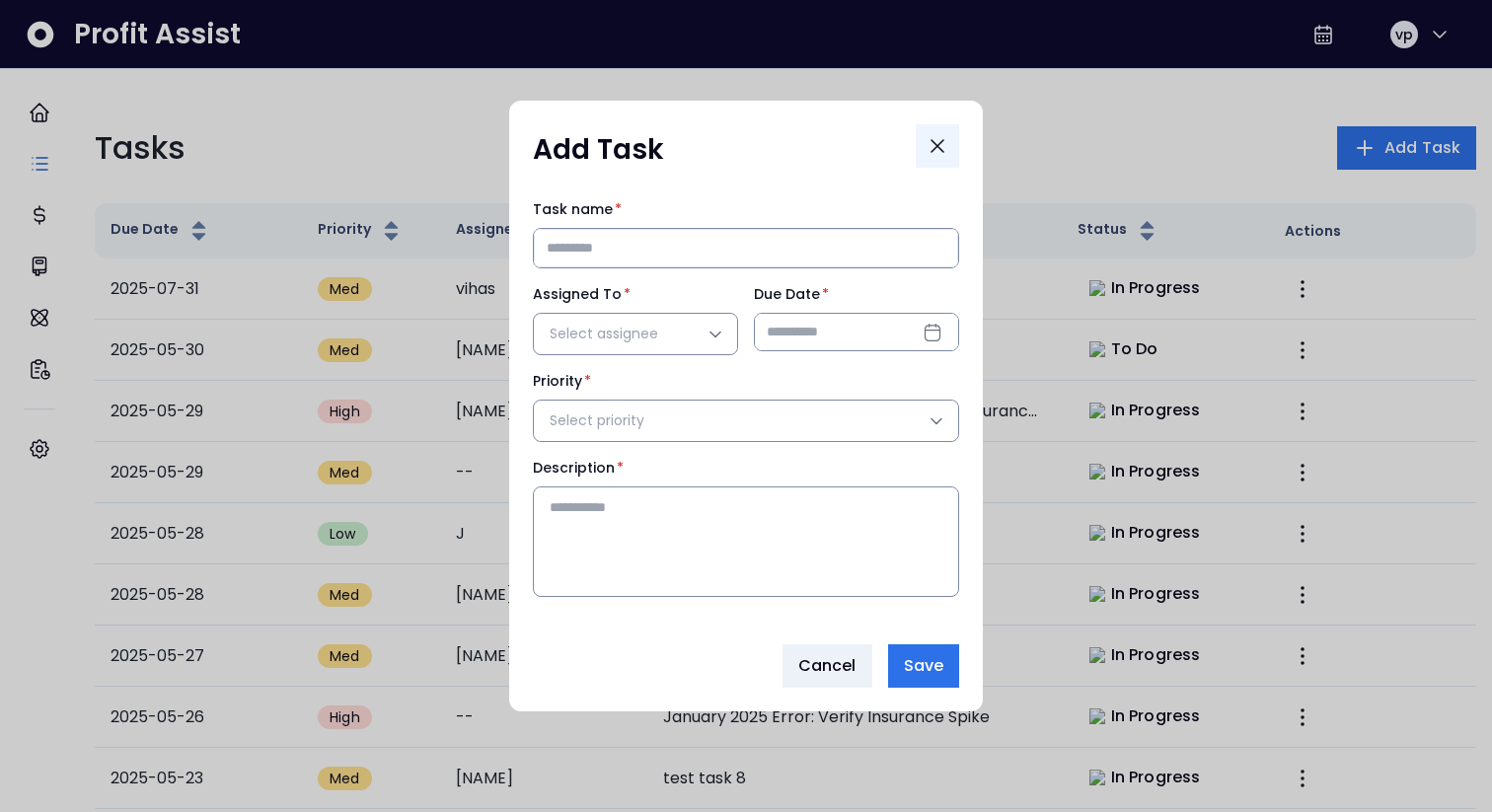 click 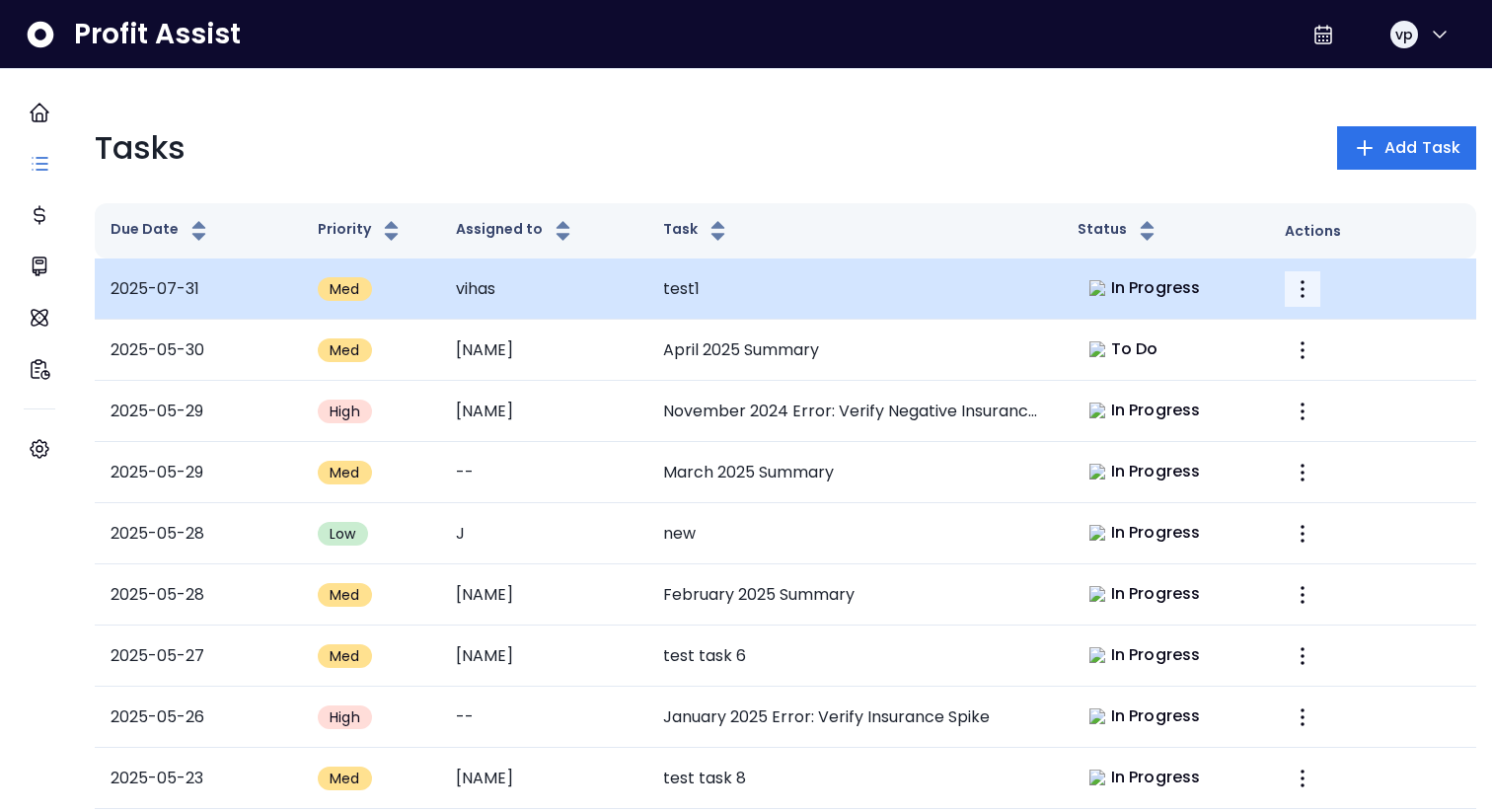 click 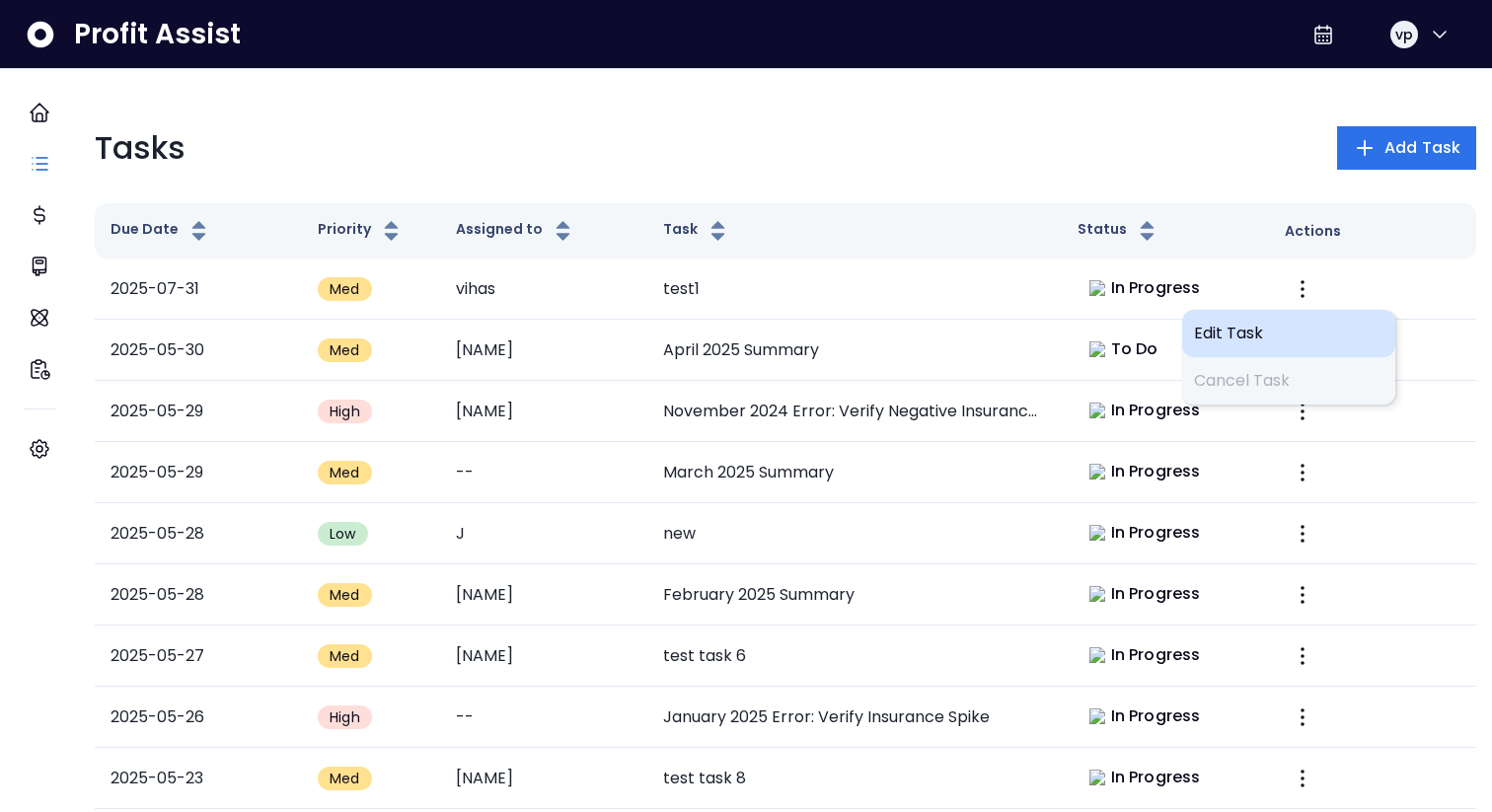 click on "Edit Task" at bounding box center [1289, 333] 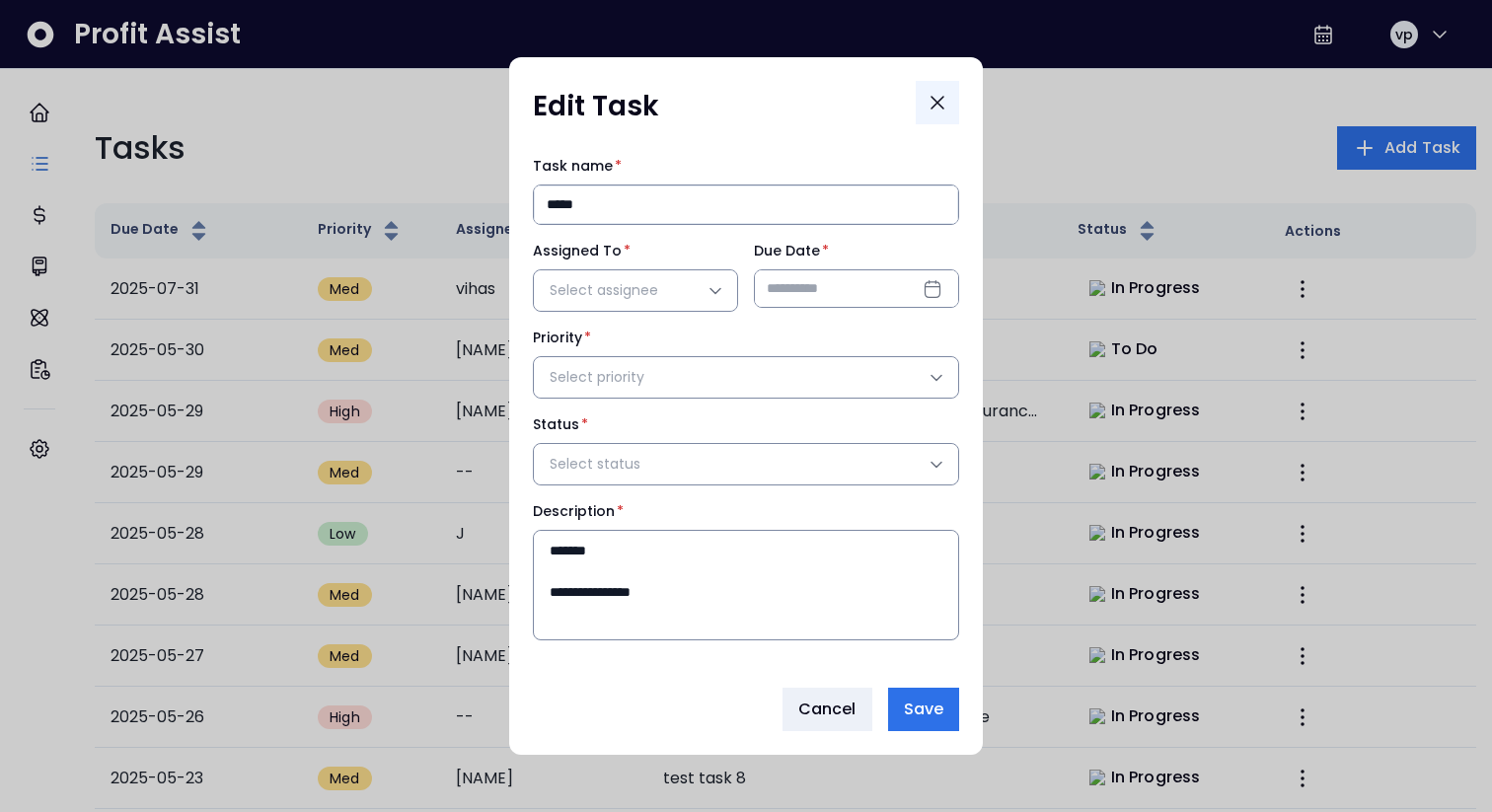 click 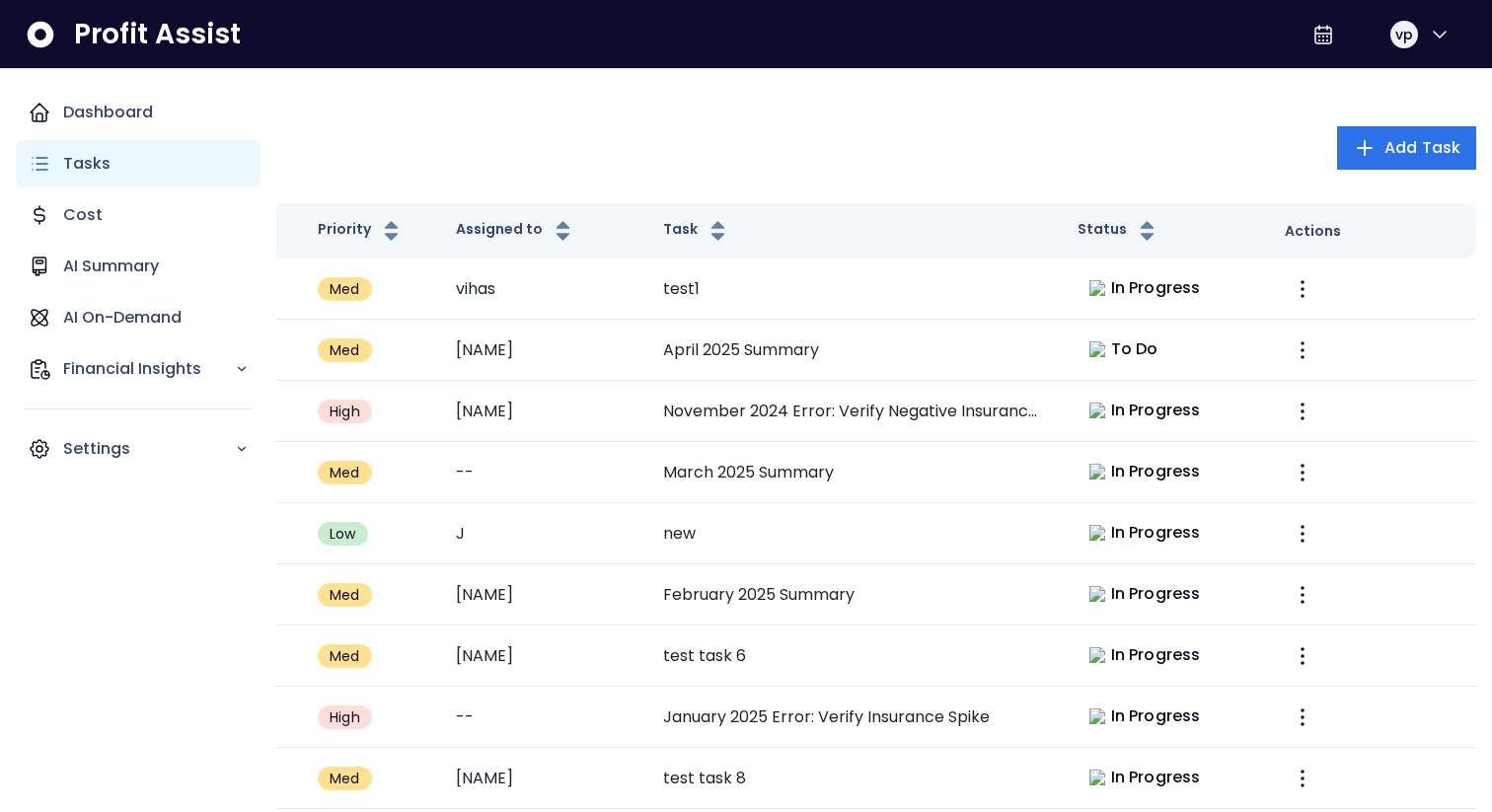 click on "Tasks" at bounding box center [138, 164] 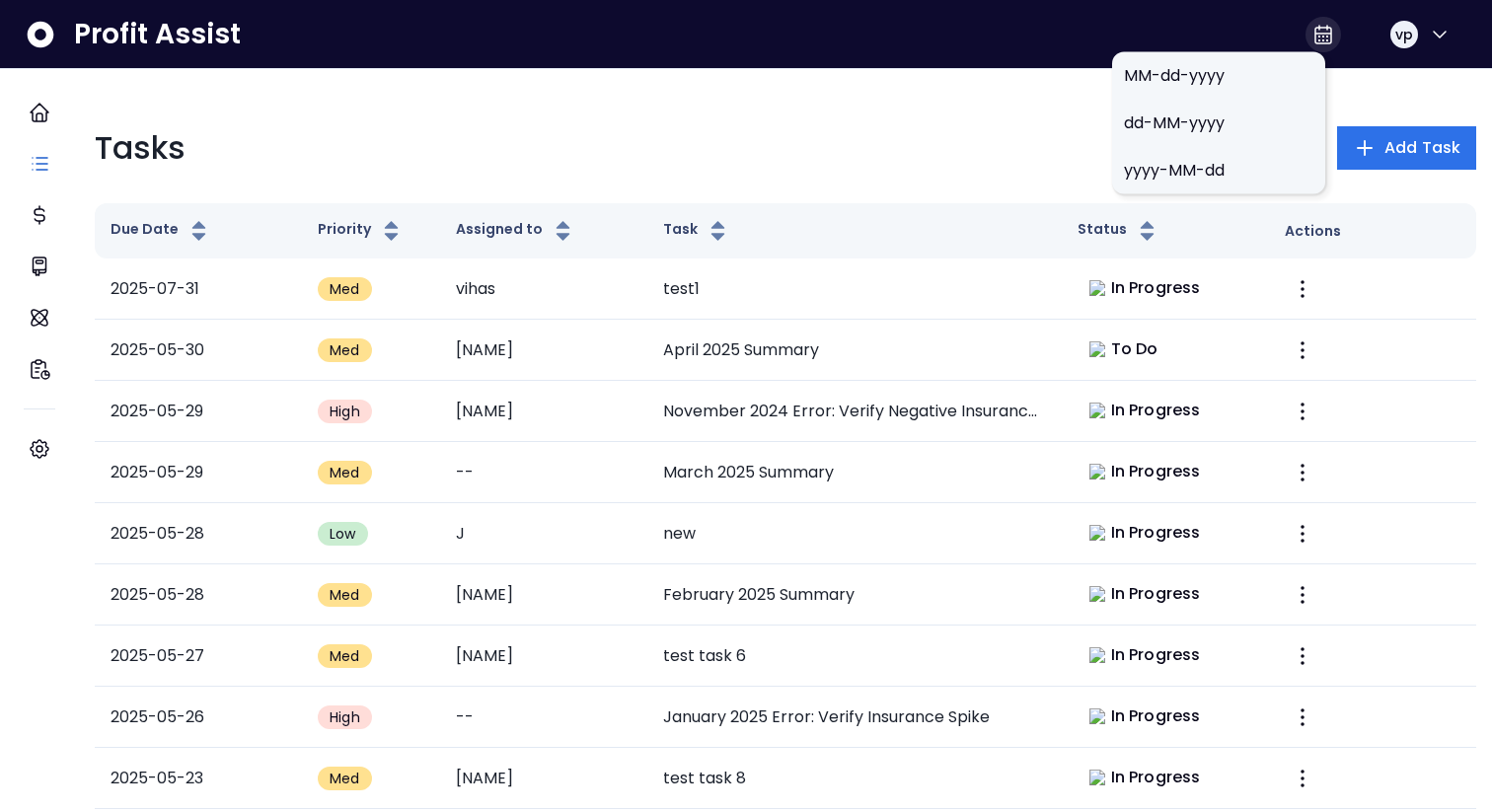 click 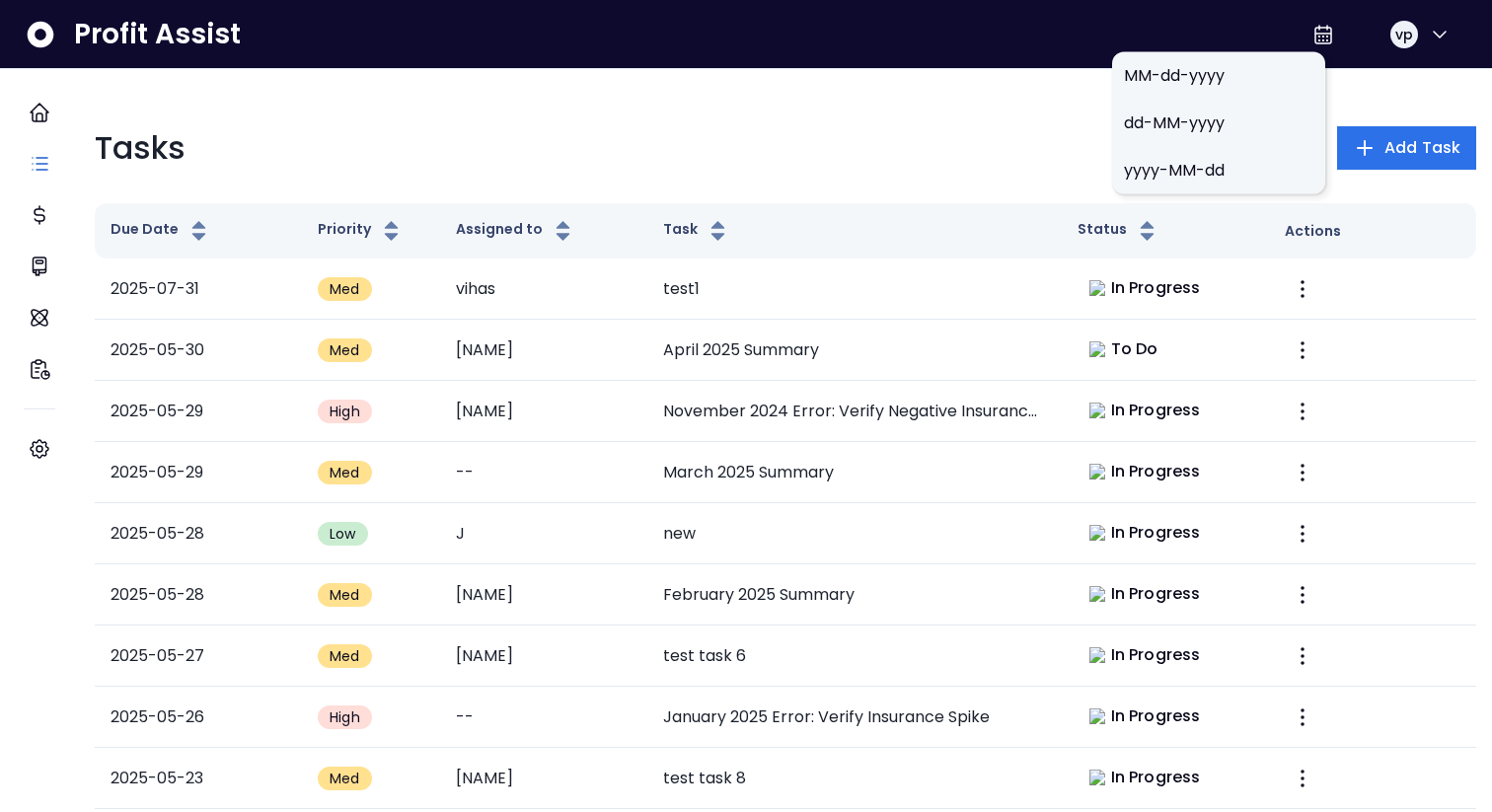 click on "Tasks Add Task" at bounding box center (785, 148) 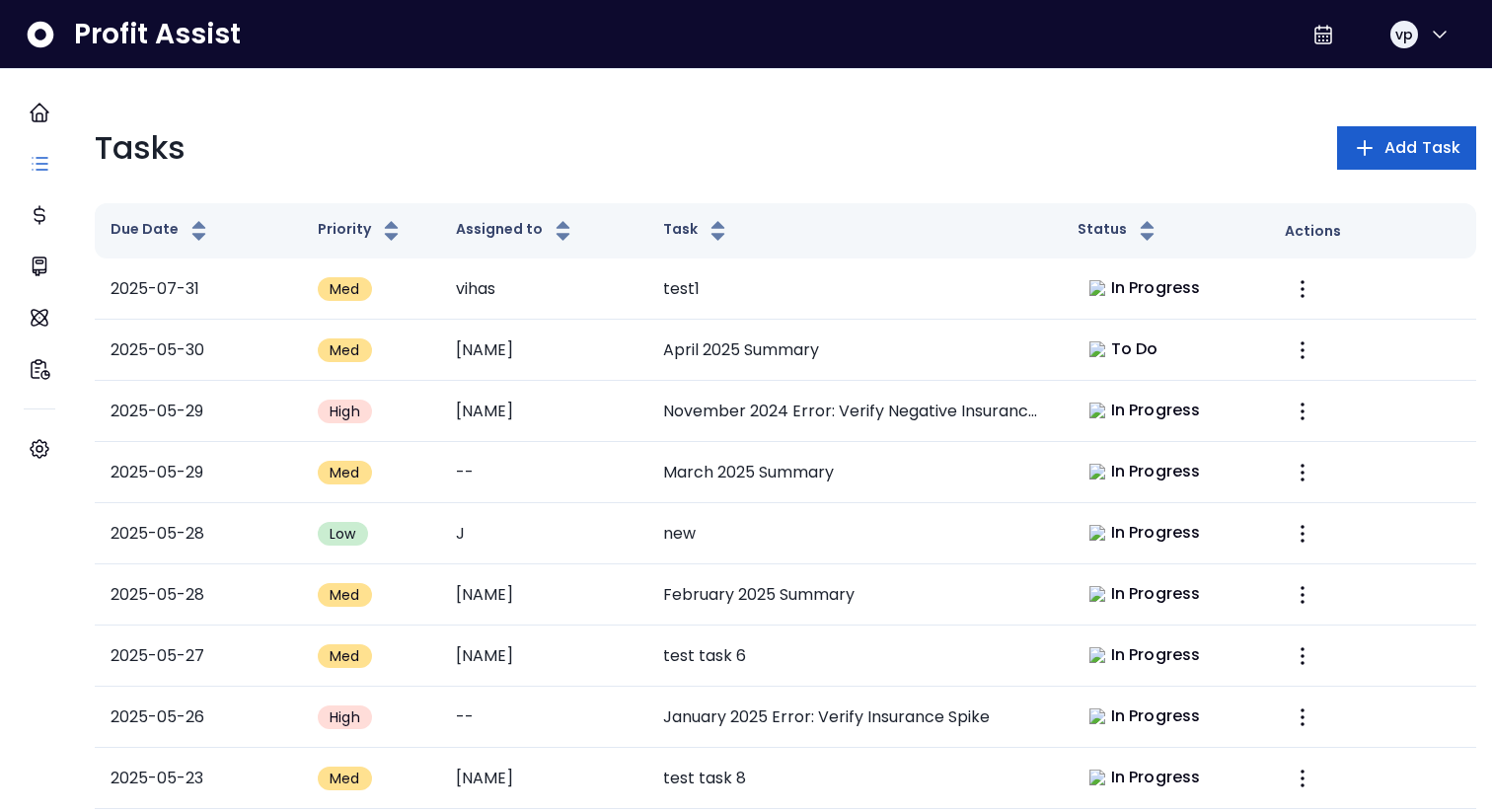 click on "Add Task" at bounding box center (1422, 148) 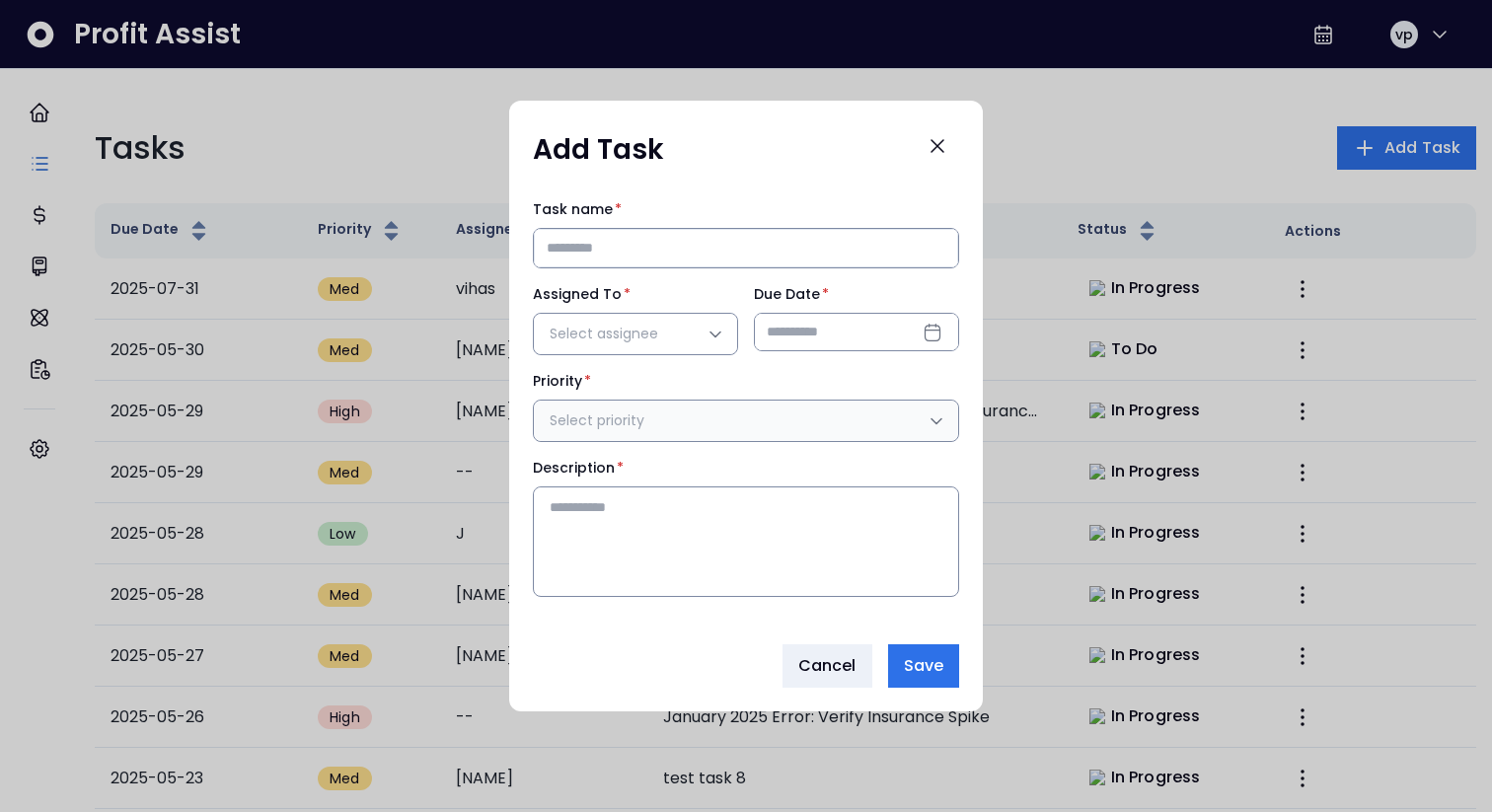 click on "Select priority" at bounding box center [736, 420] 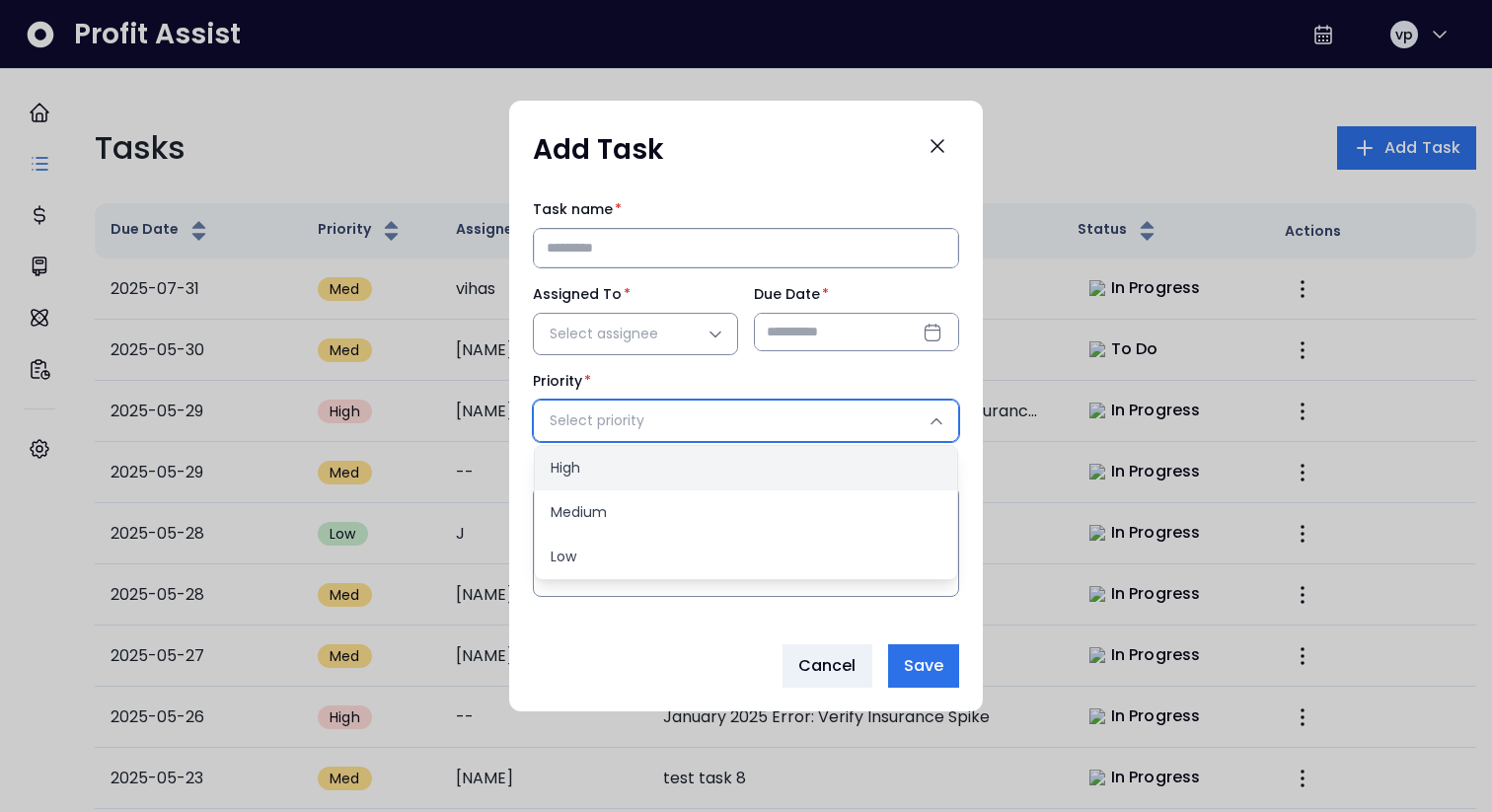click on "High" at bounding box center [746, 468] 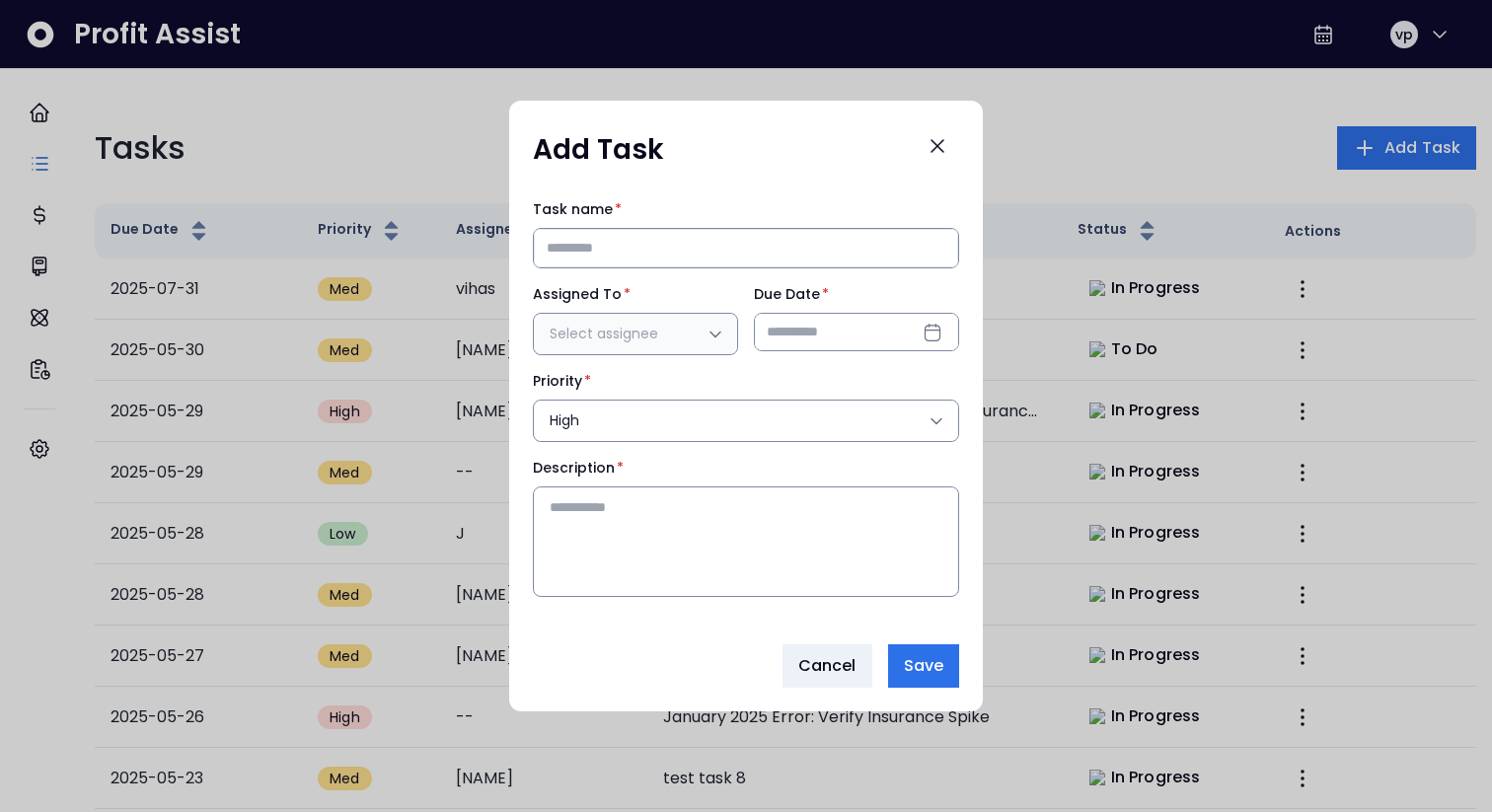 click on "Select assignee" at bounding box center (626, 333) 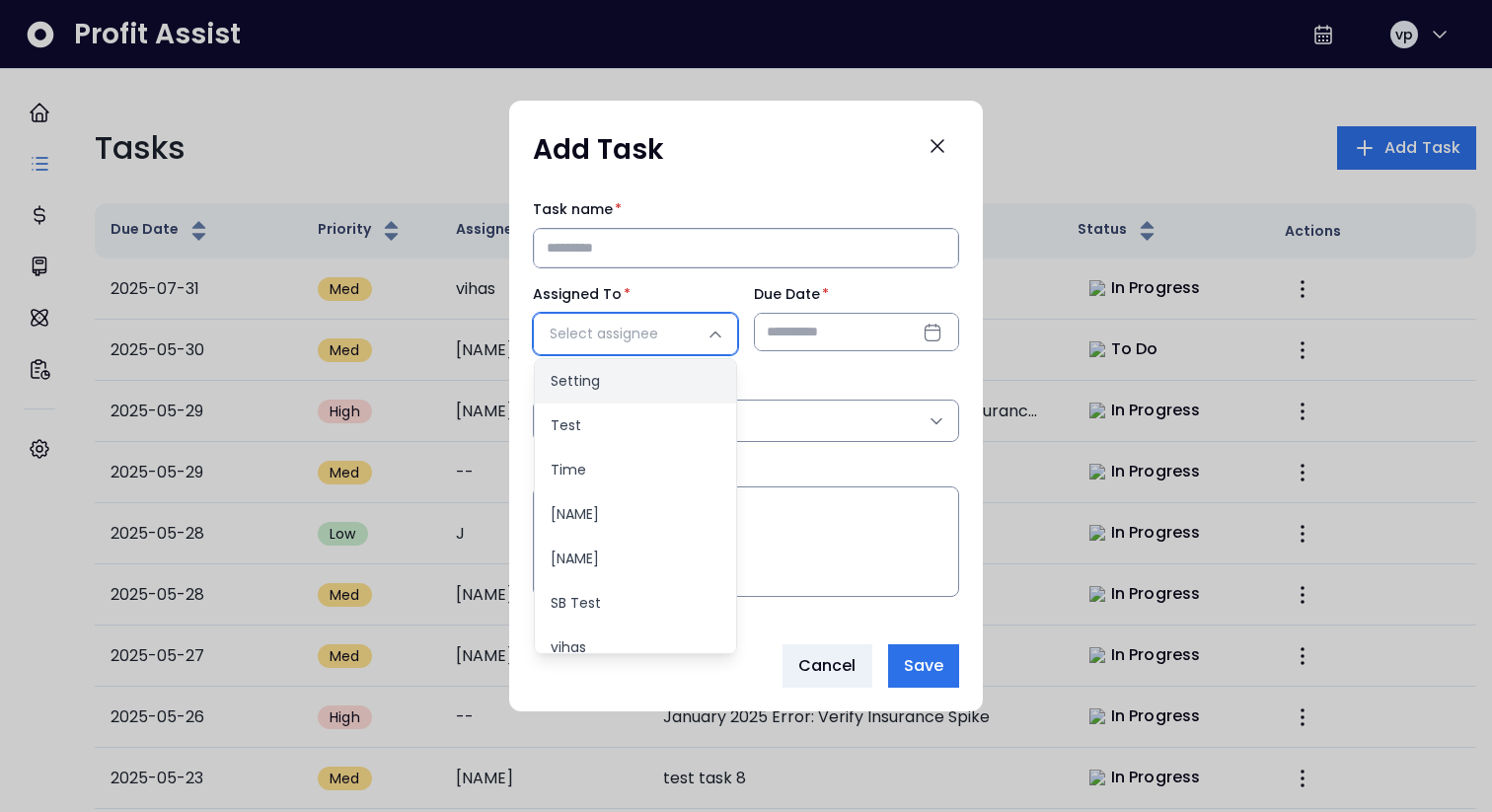 click on "Setting" at bounding box center [635, 381] 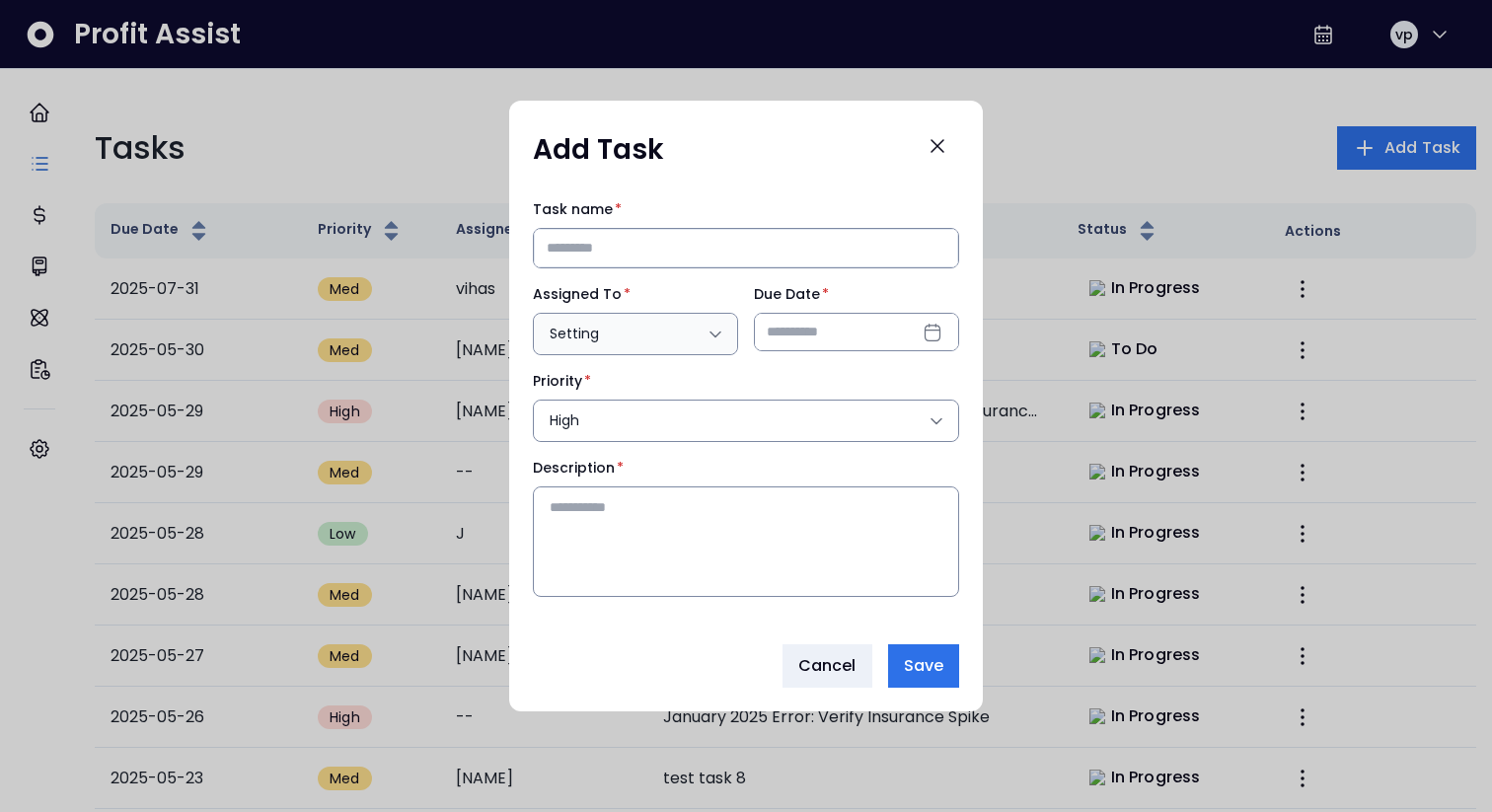 click on "Setting" at bounding box center [626, 333] 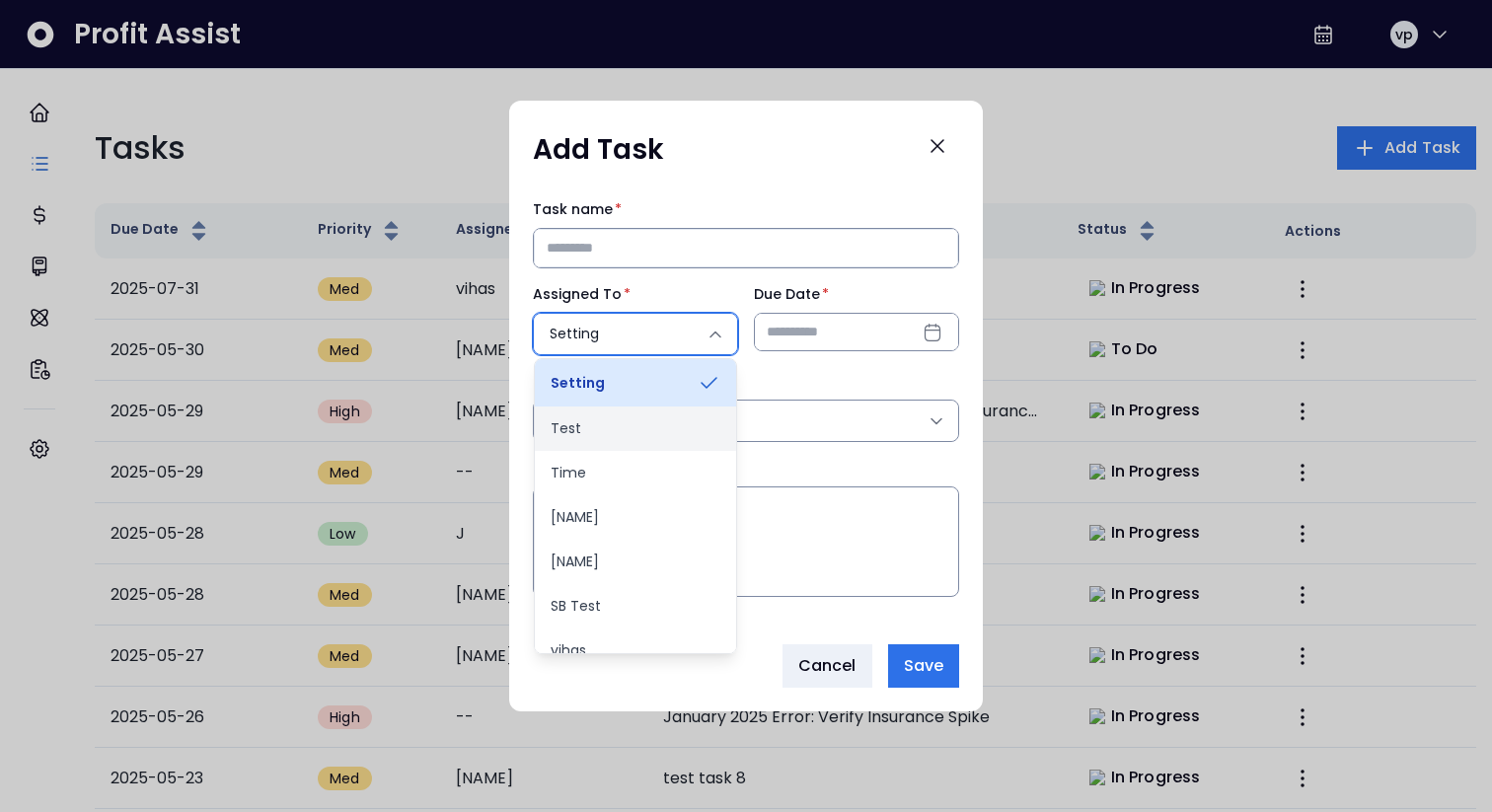 click on "Test" at bounding box center (635, 428) 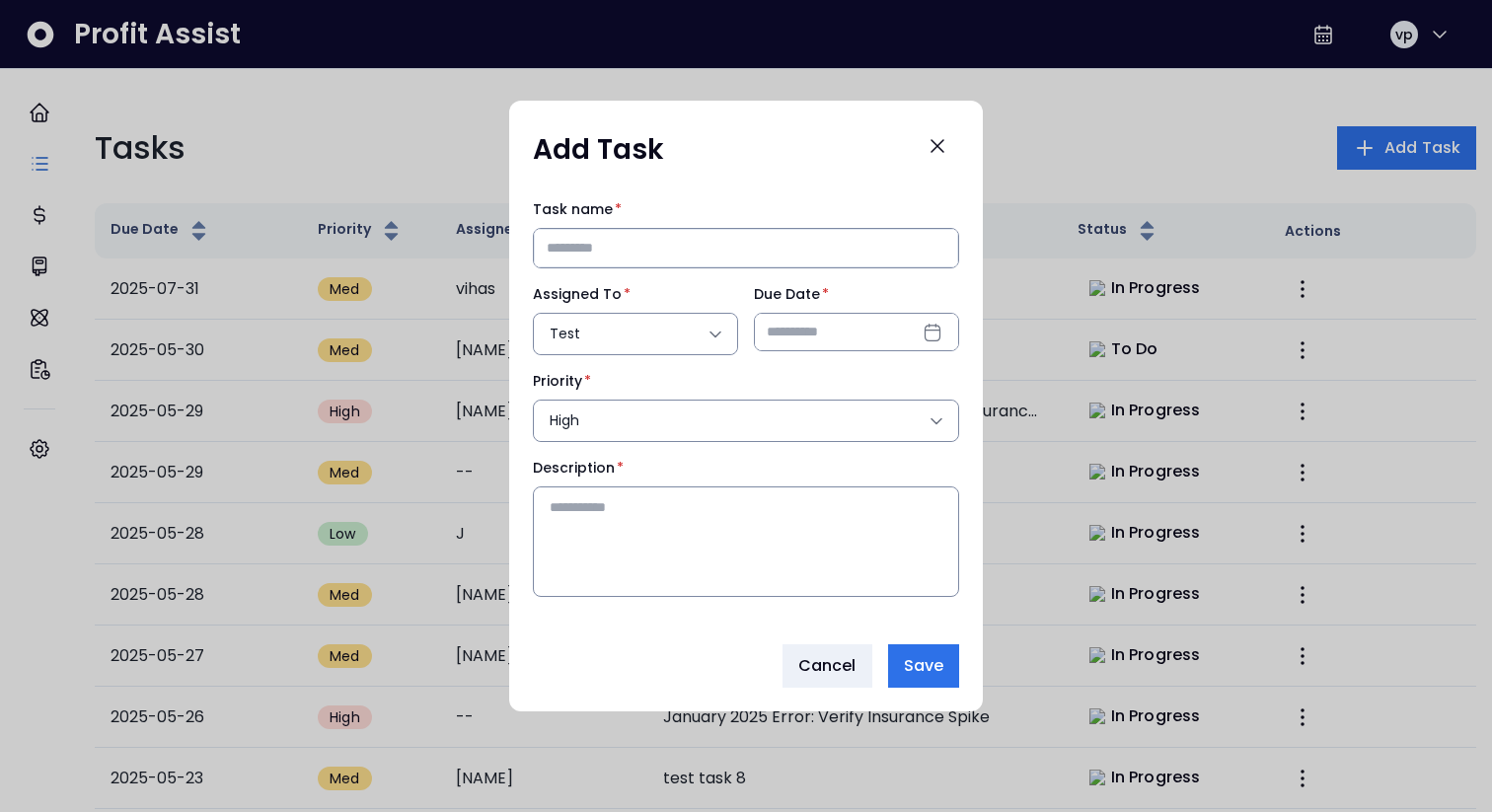click on "Due Date *" at bounding box center [857, 332] 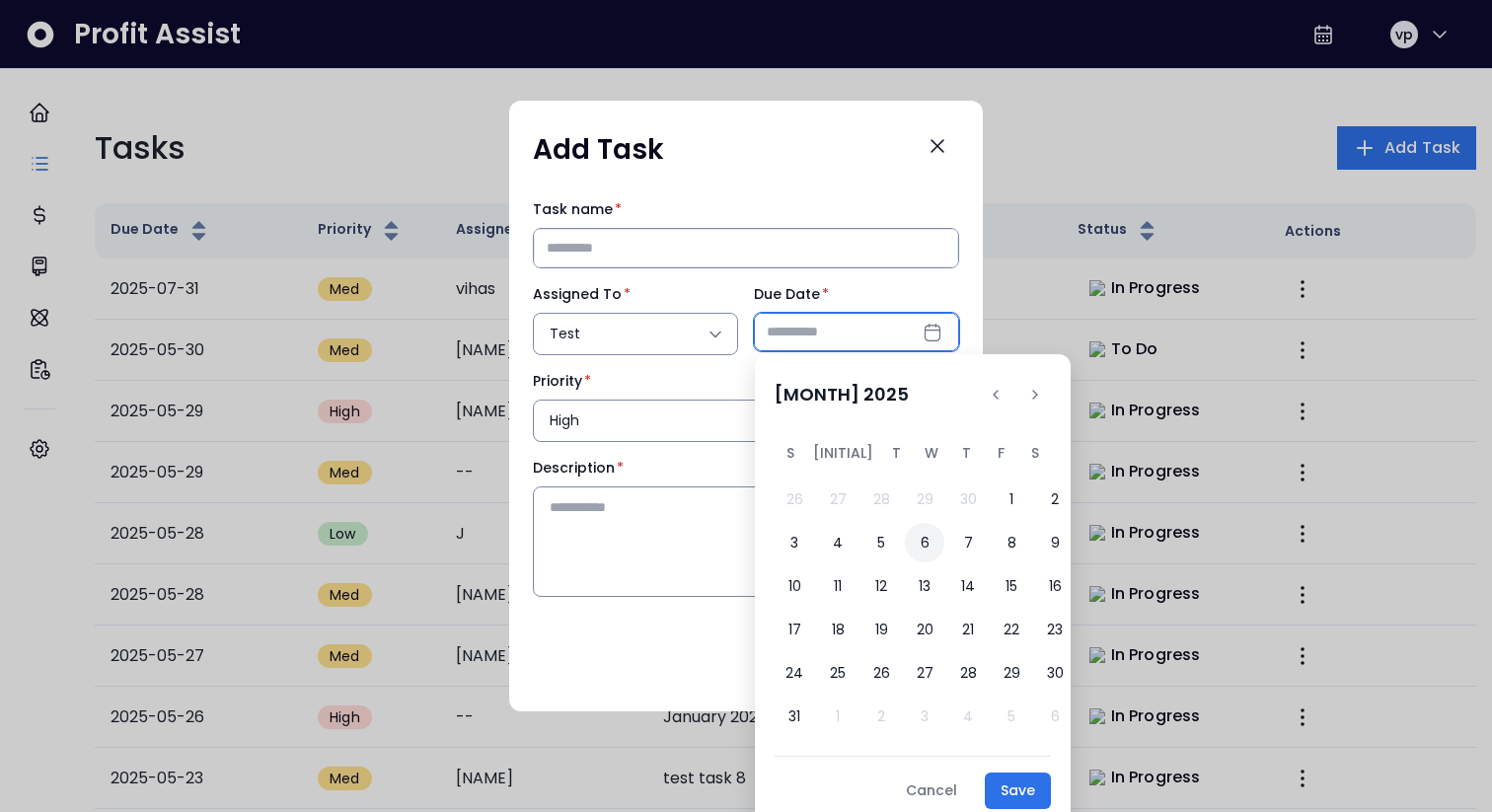 click on "6" at bounding box center (925, 543) 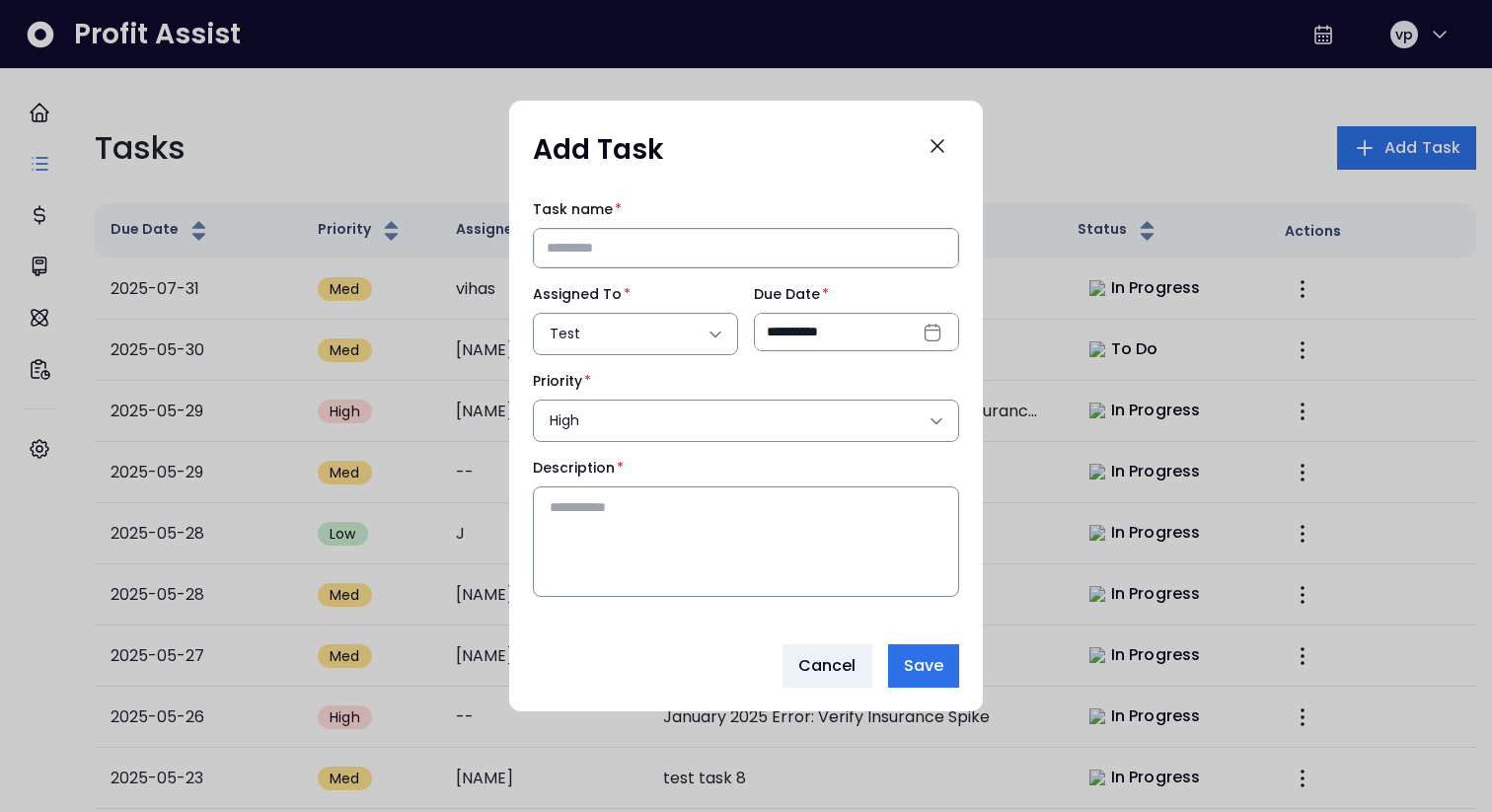 click on "**********" at bounding box center [857, 332] 